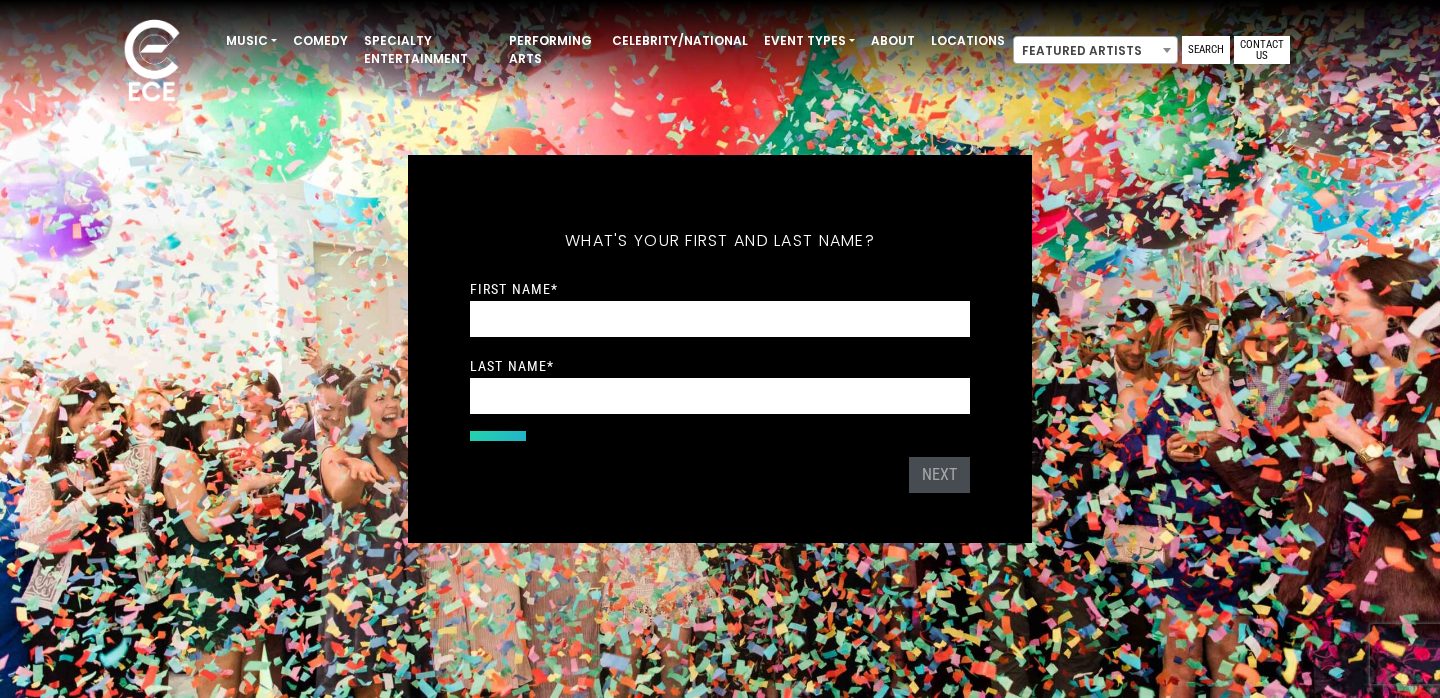 scroll, scrollTop: 0, scrollLeft: 0, axis: both 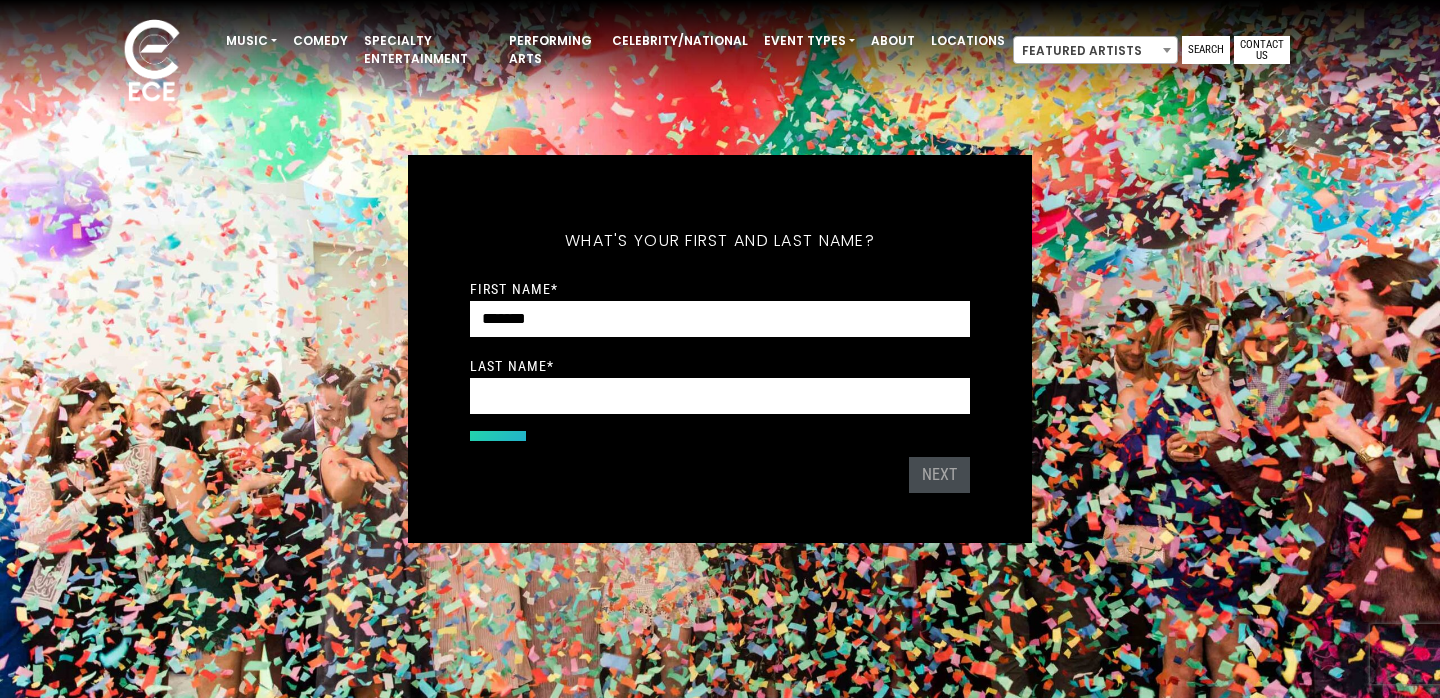 type on "*******" 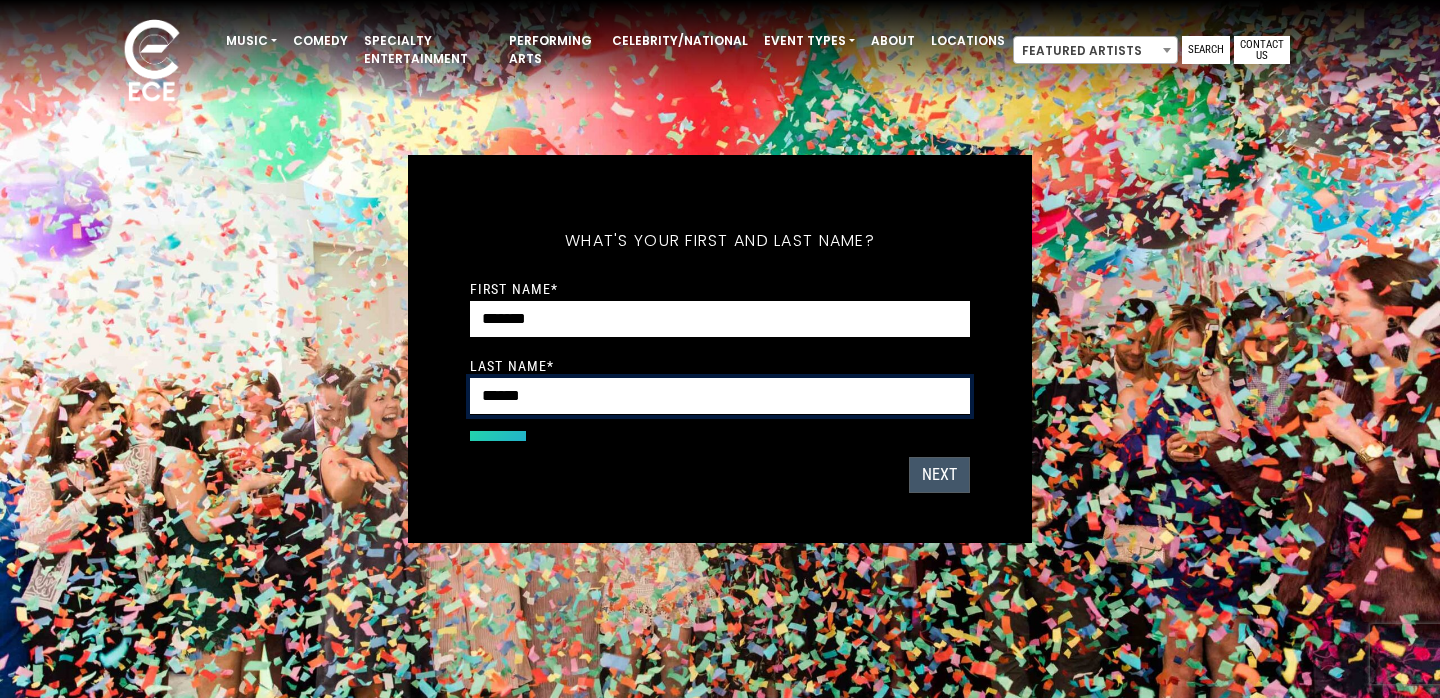 type on "******" 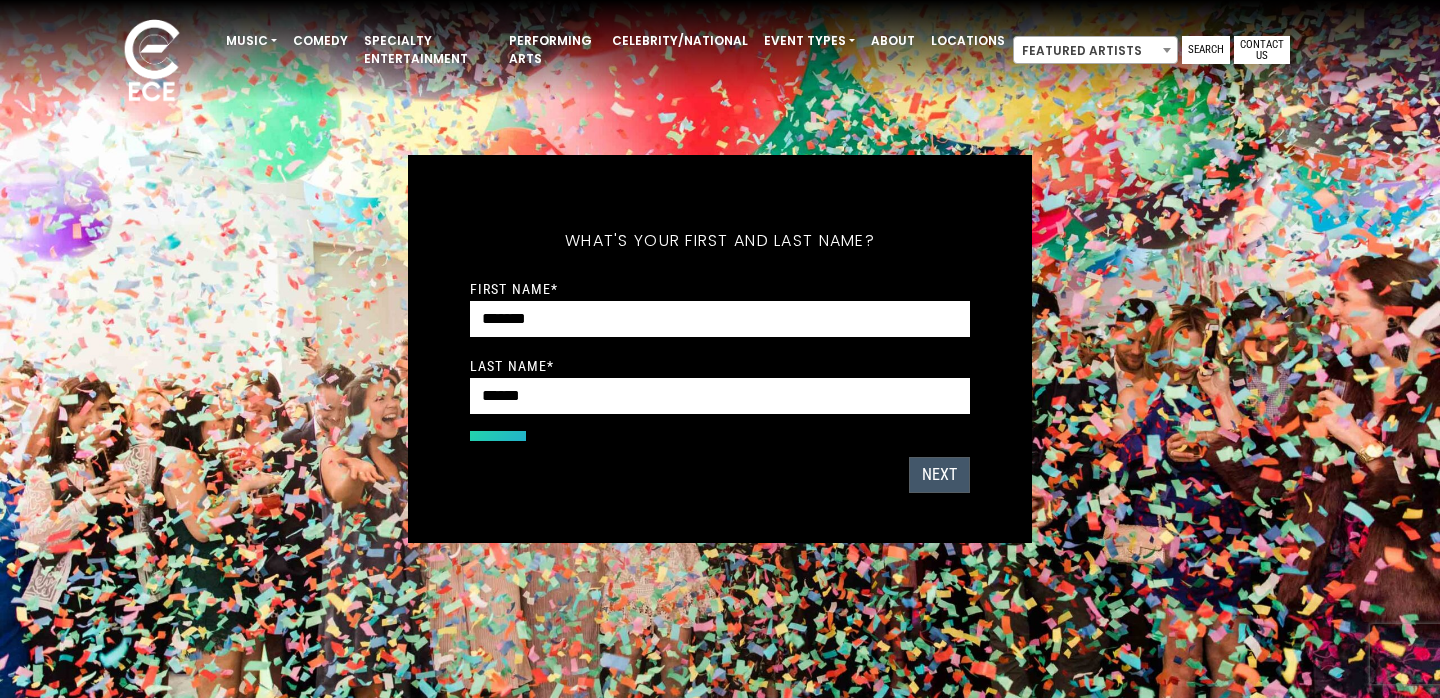 click on "Next" at bounding box center [939, 475] 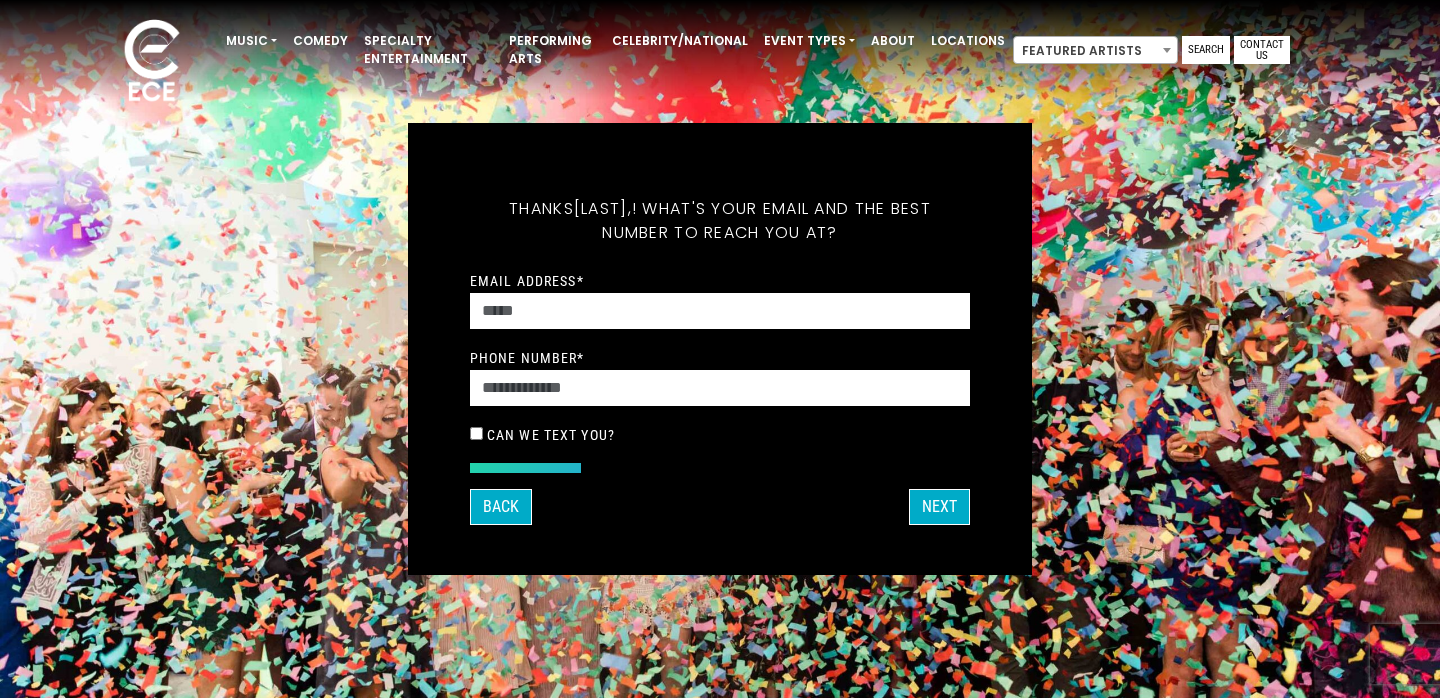 click on "Email Address *
Phone Number *
Can we text you?" at bounding box center [720, 358] 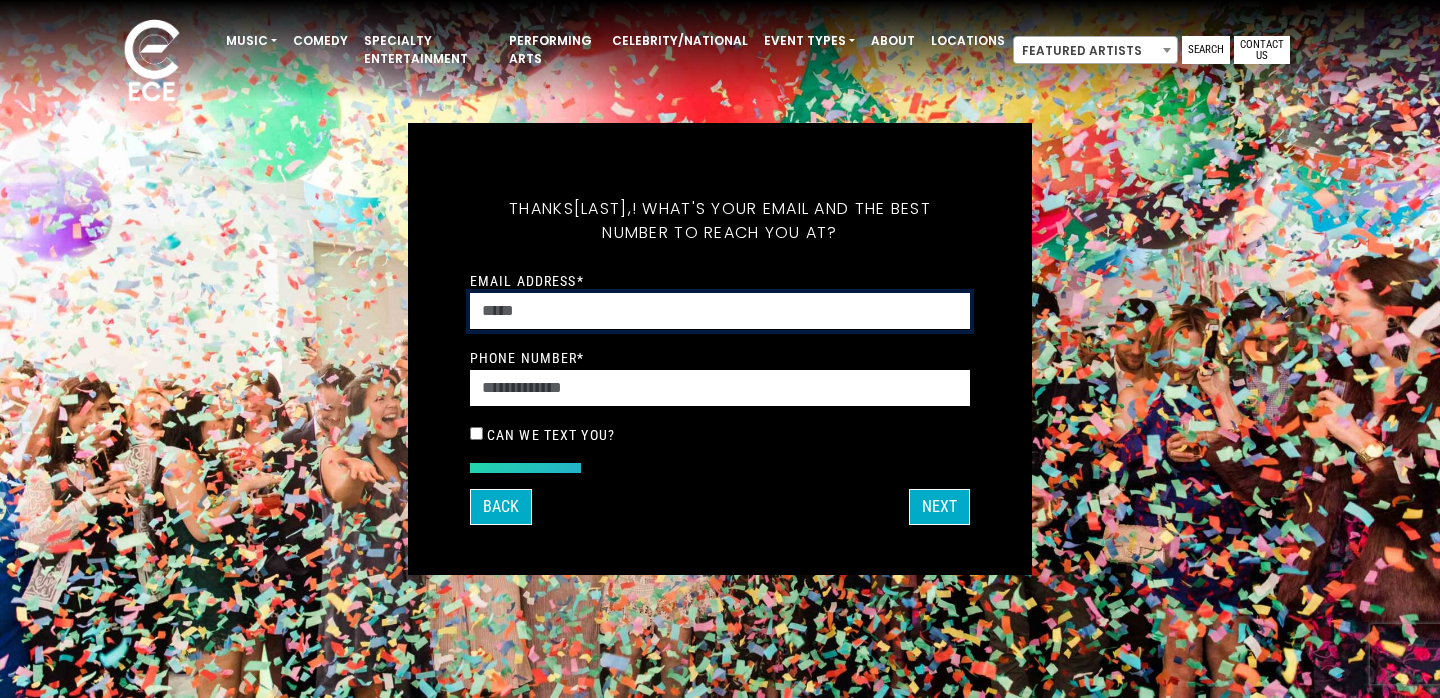 click on "Email Address *" at bounding box center (720, 311) 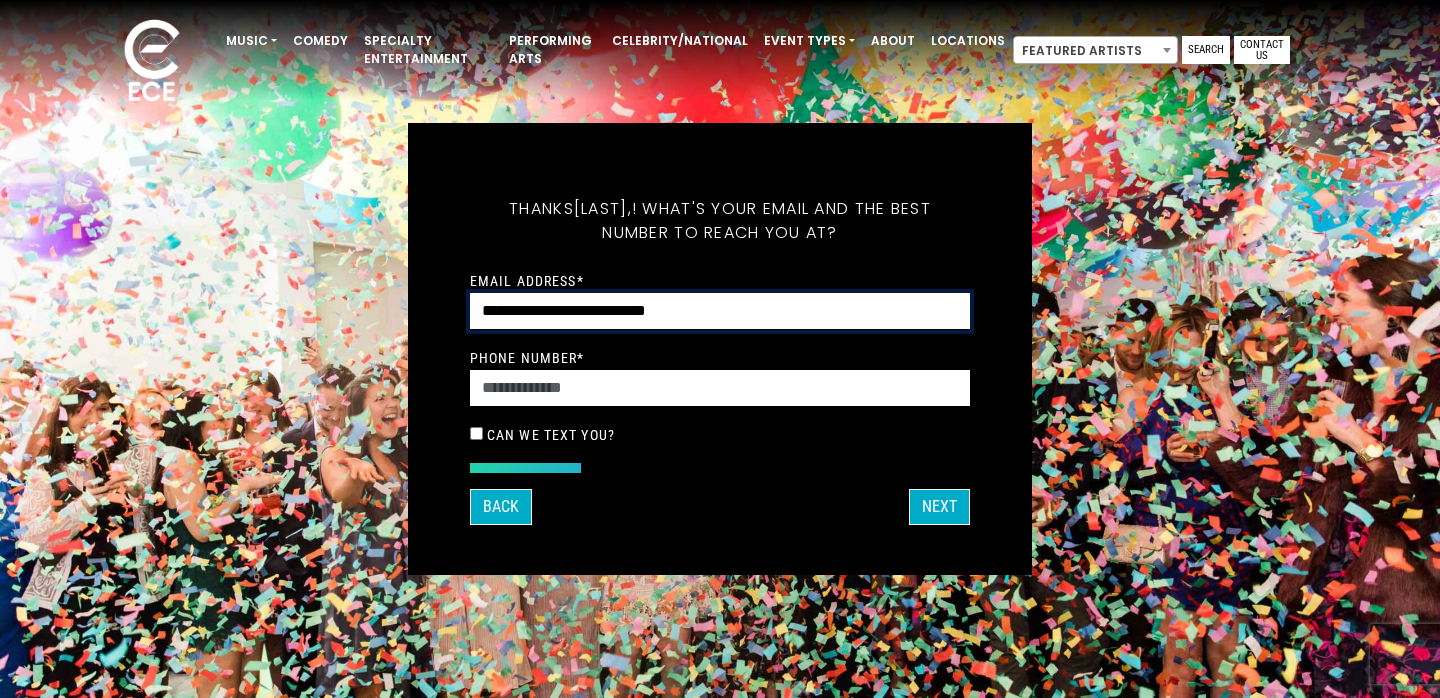 type on "**********" 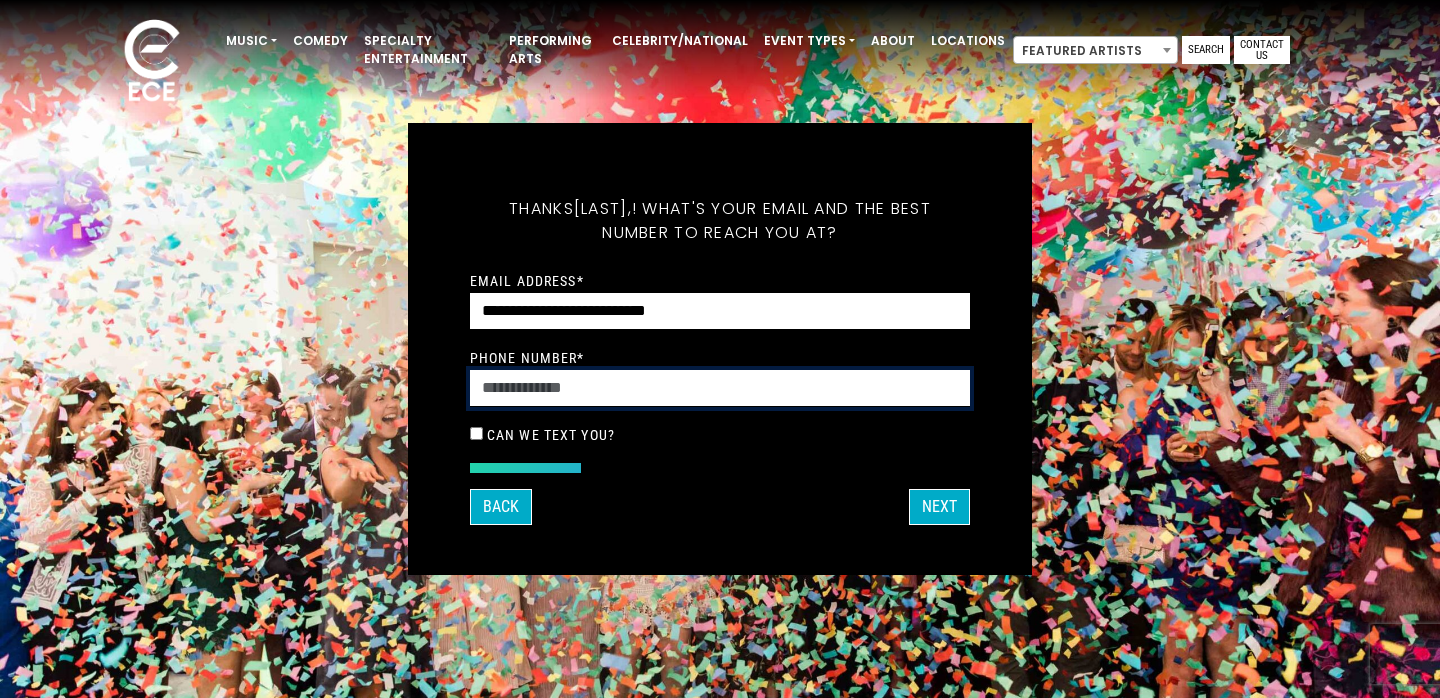 click on "Phone Number *" at bounding box center [720, 388] 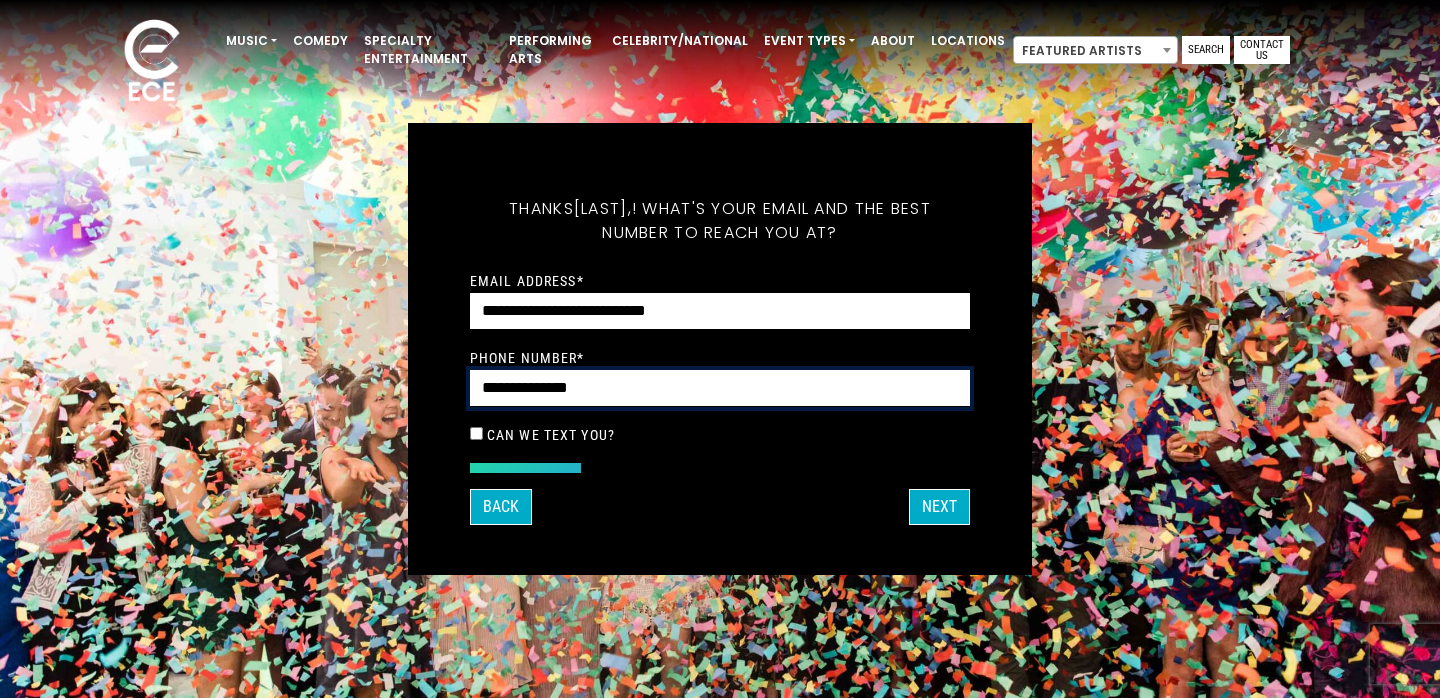 type on "**********" 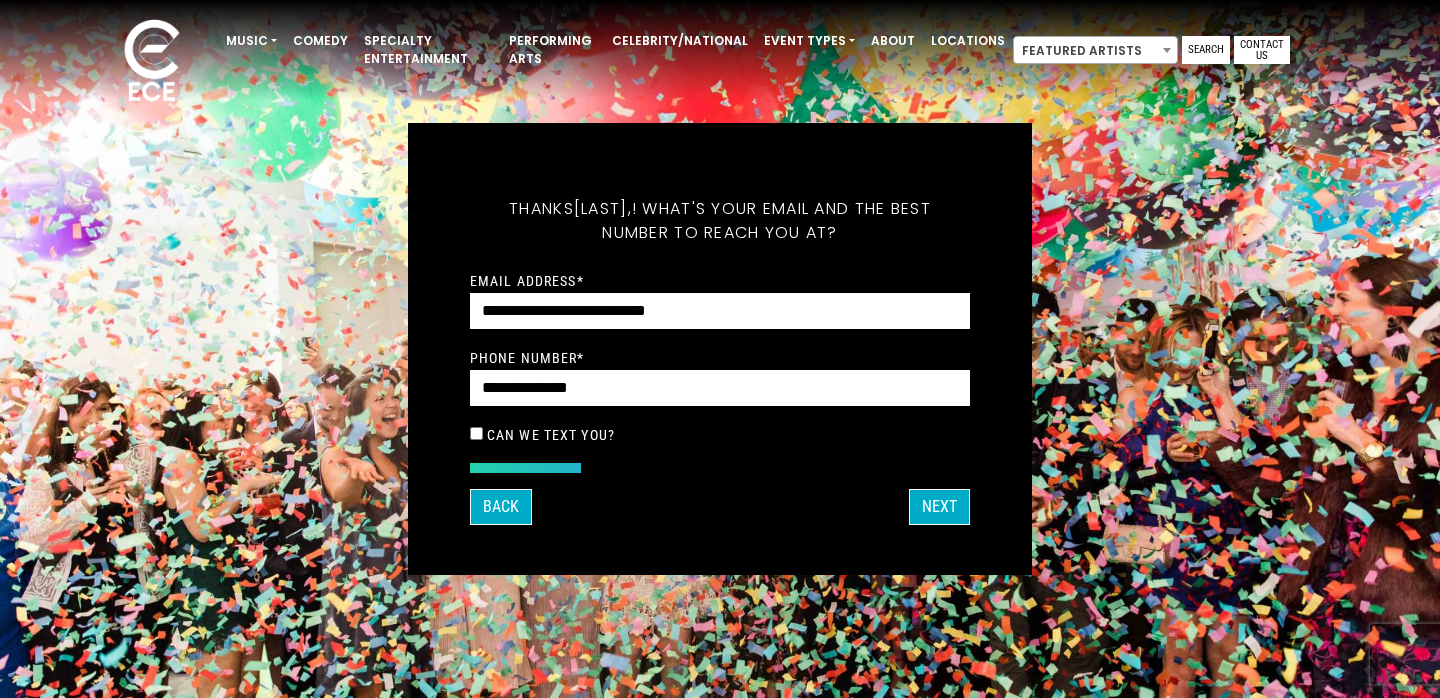 click on "Can we text you?" at bounding box center [720, 435] 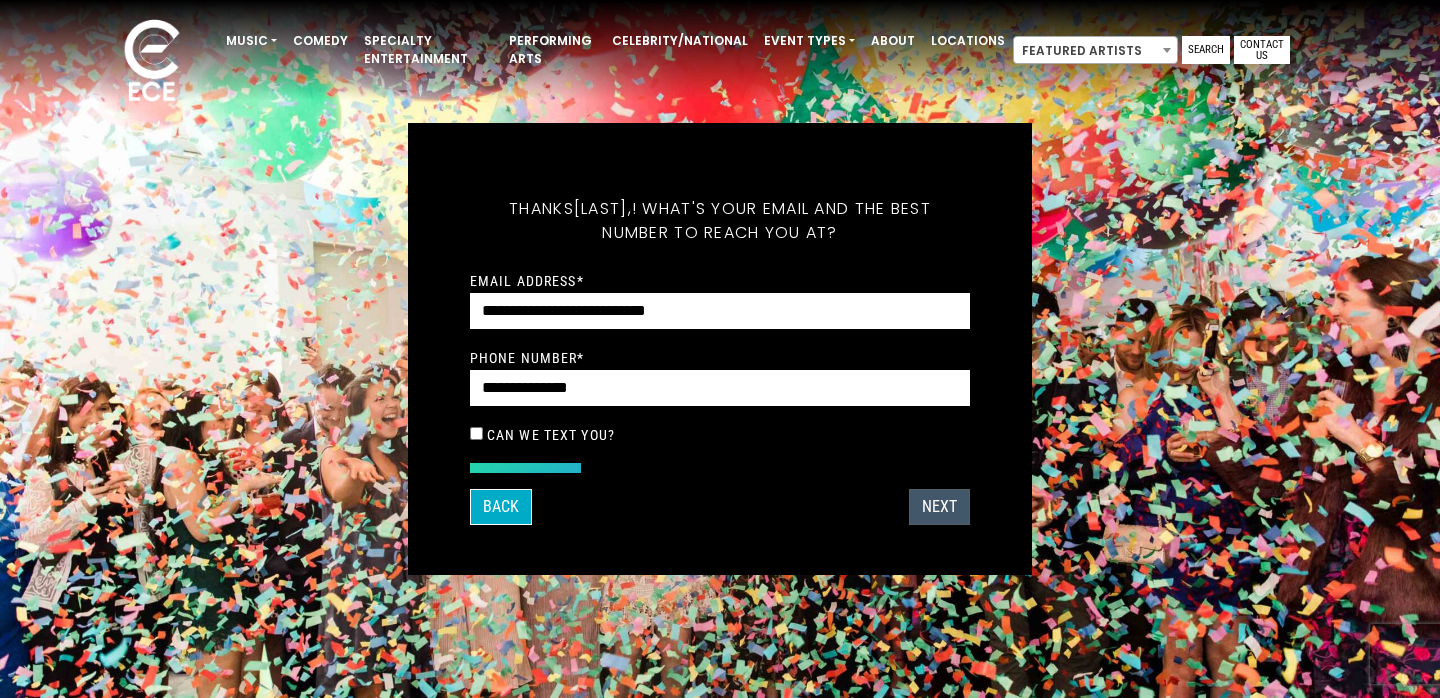 click on "Next" at bounding box center (939, 507) 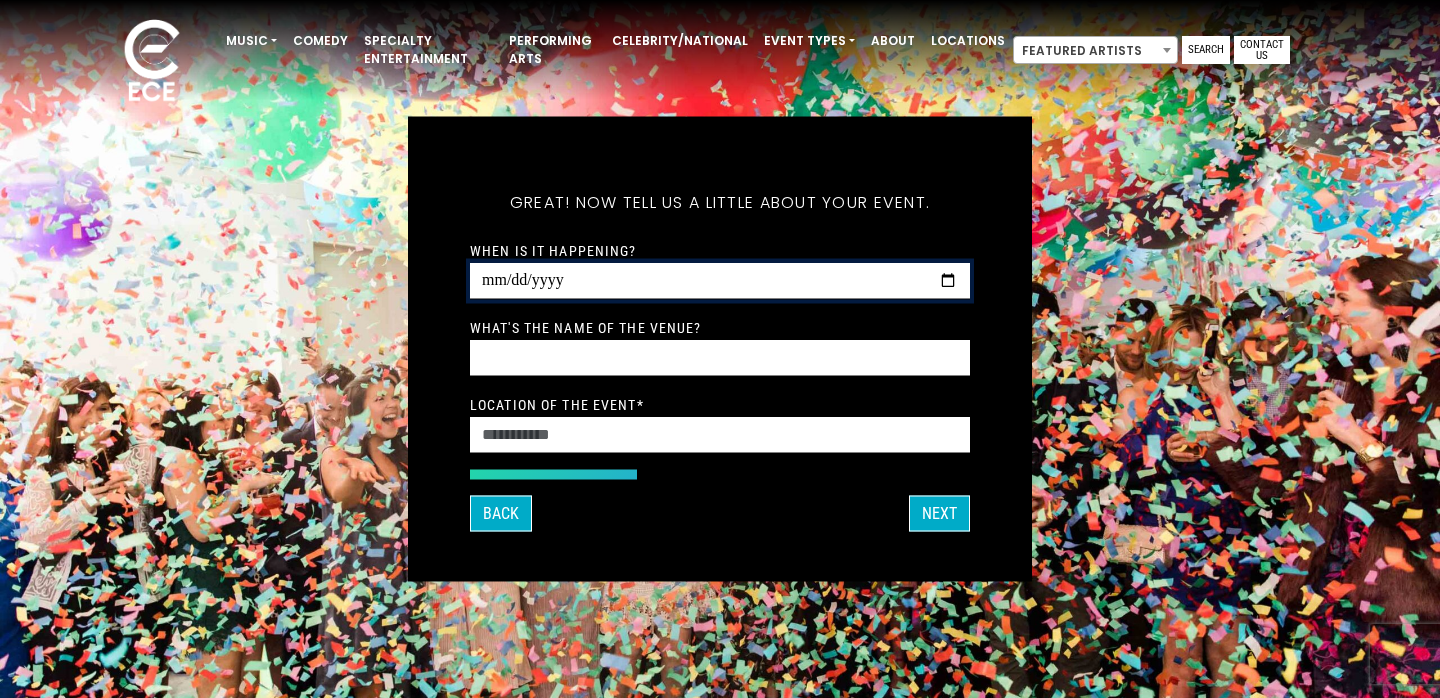 click on "When is it happening?" at bounding box center (720, 281) 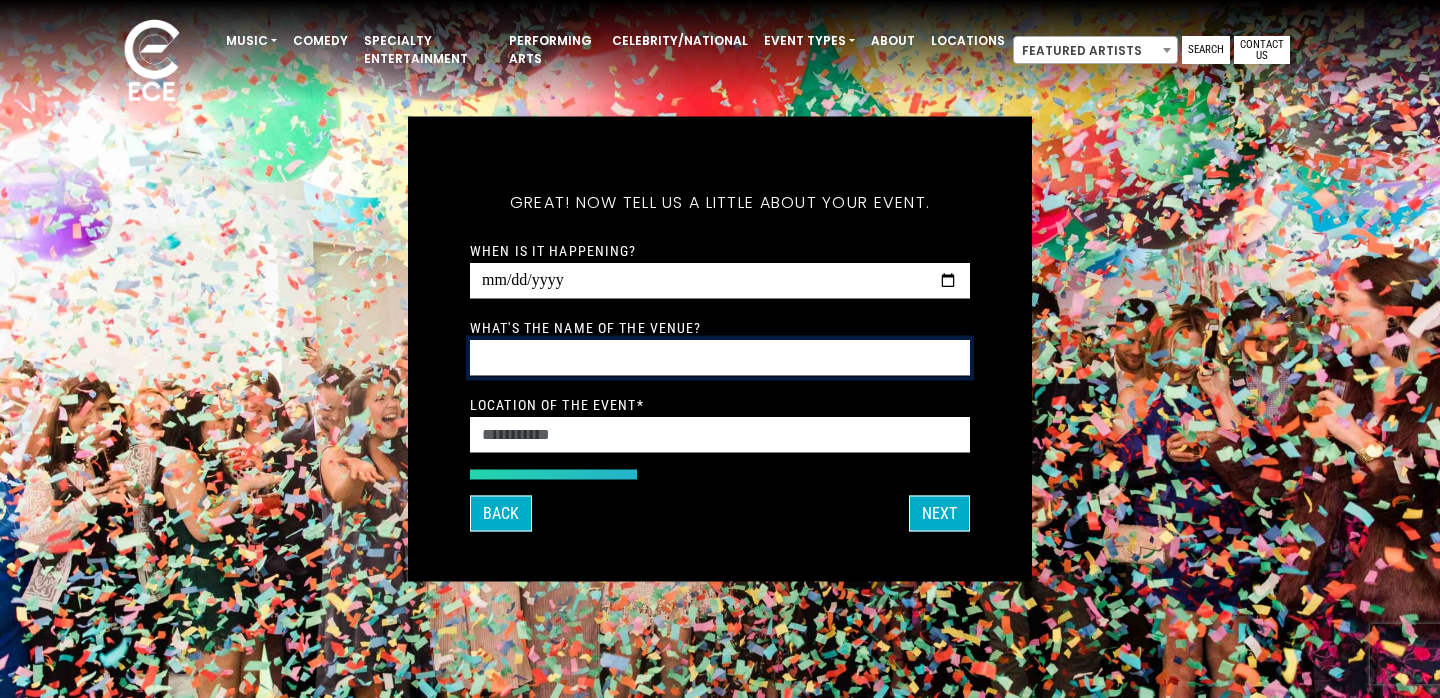 click on "What's the name of the venue?" at bounding box center [720, 358] 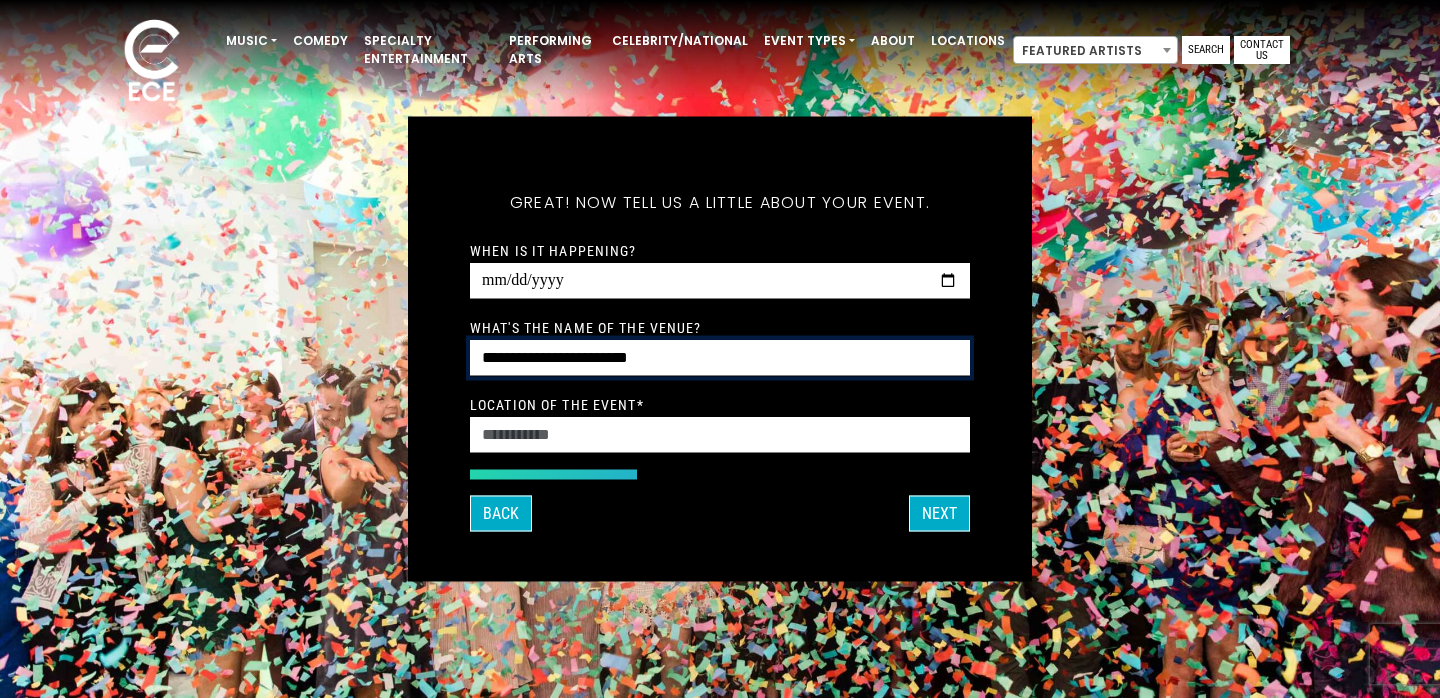 type on "**********" 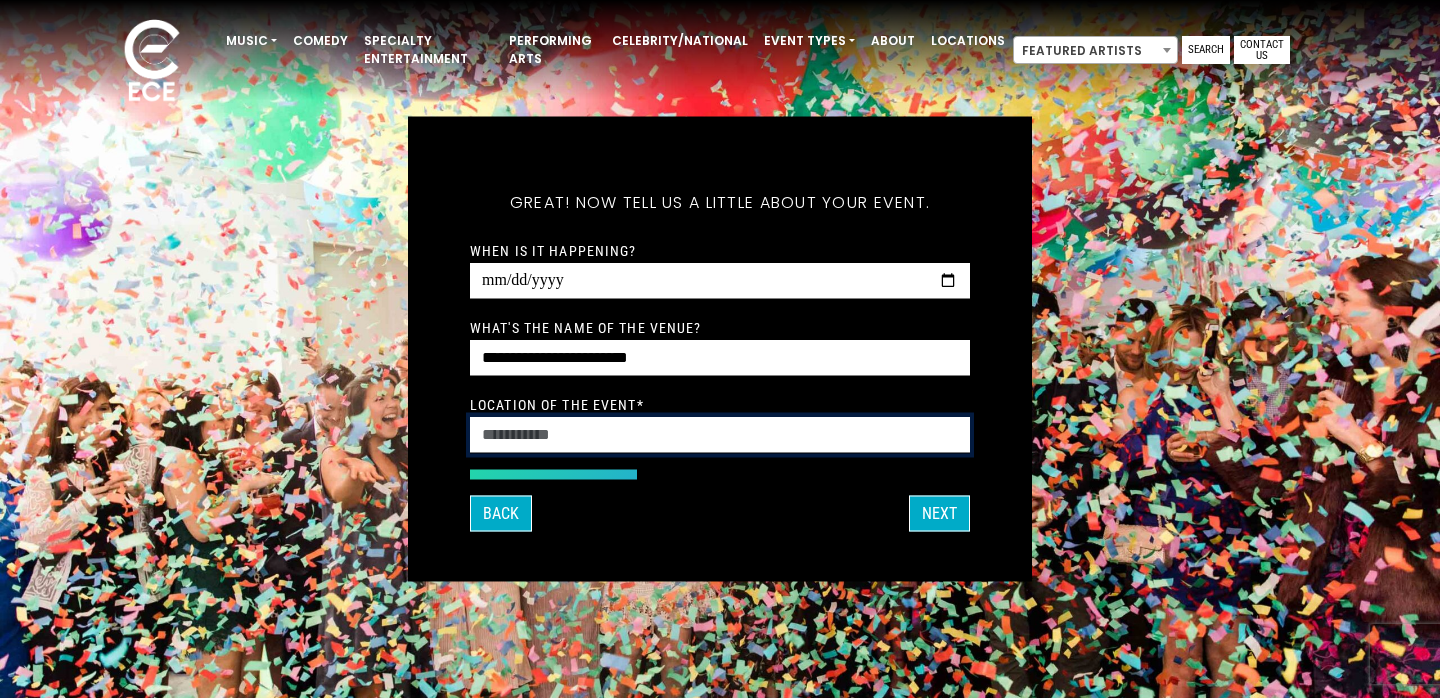 click on "Location of the event *" at bounding box center [720, 435] 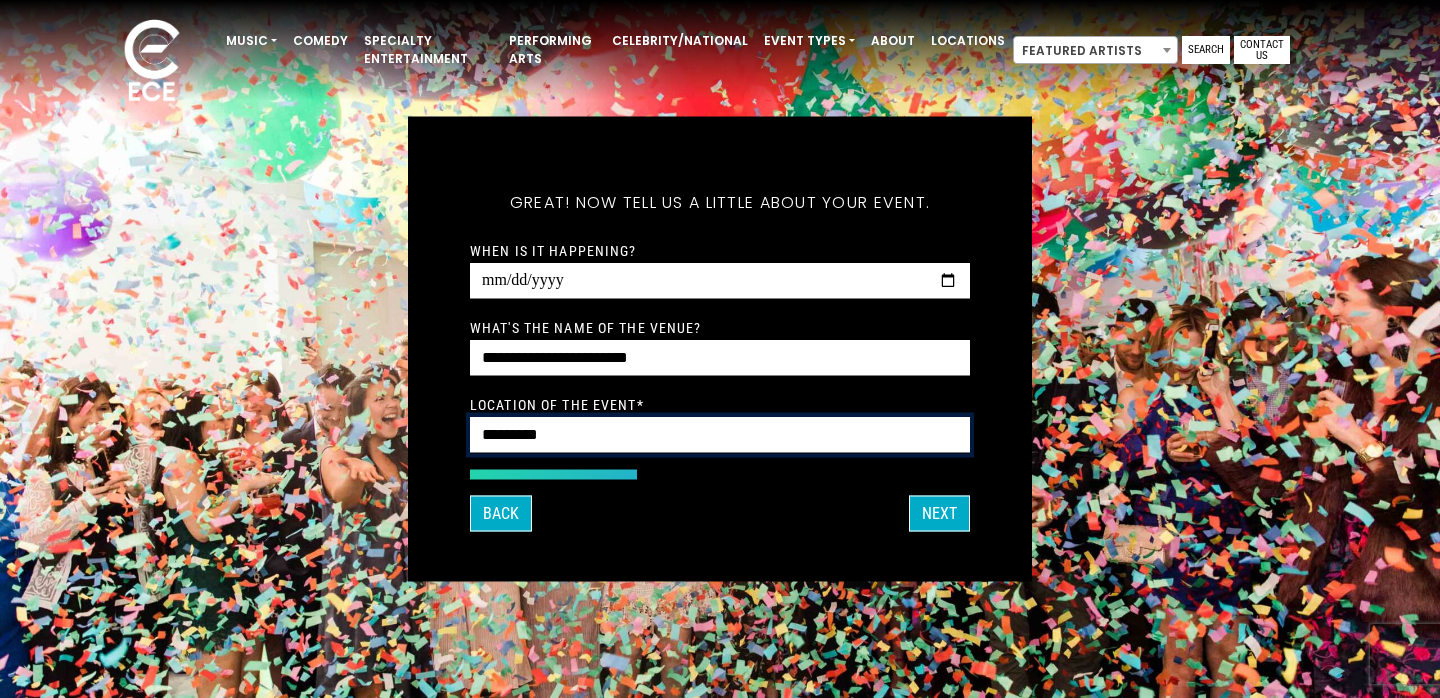 click on "*********" at bounding box center [720, 435] 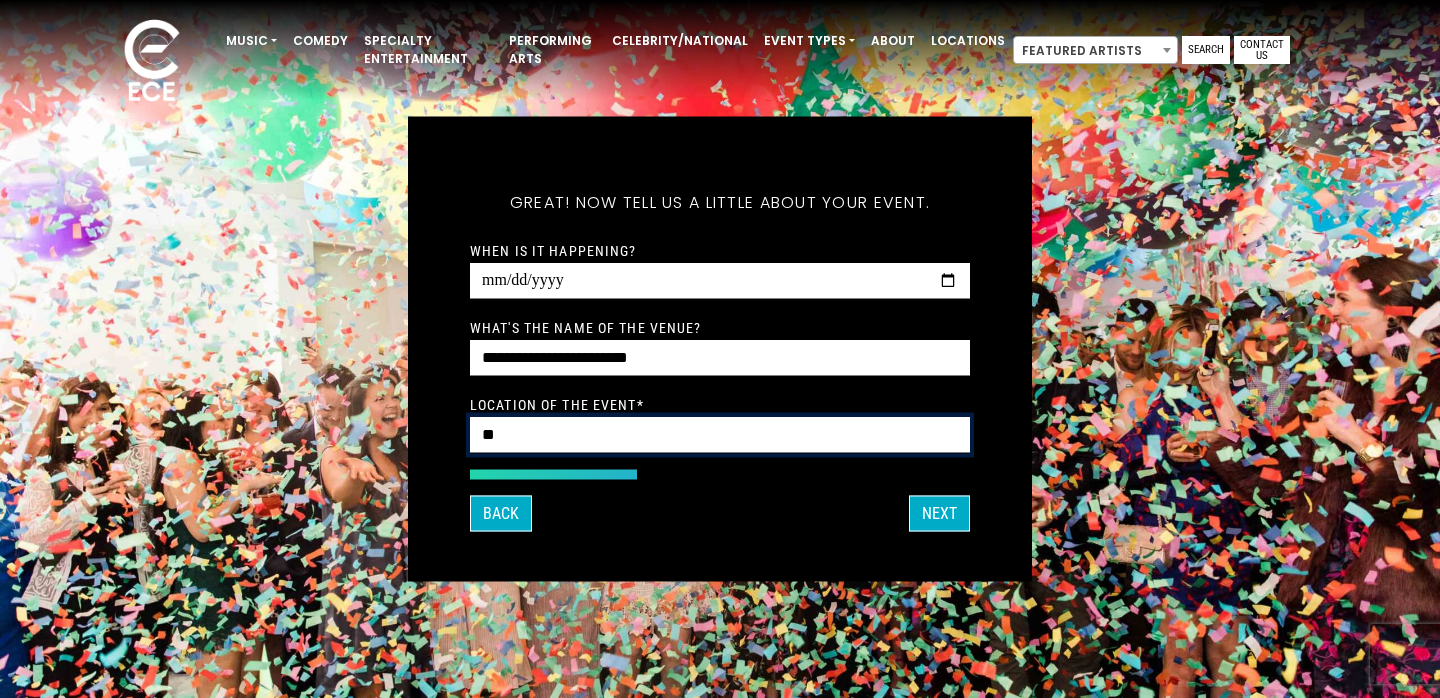 type on "*" 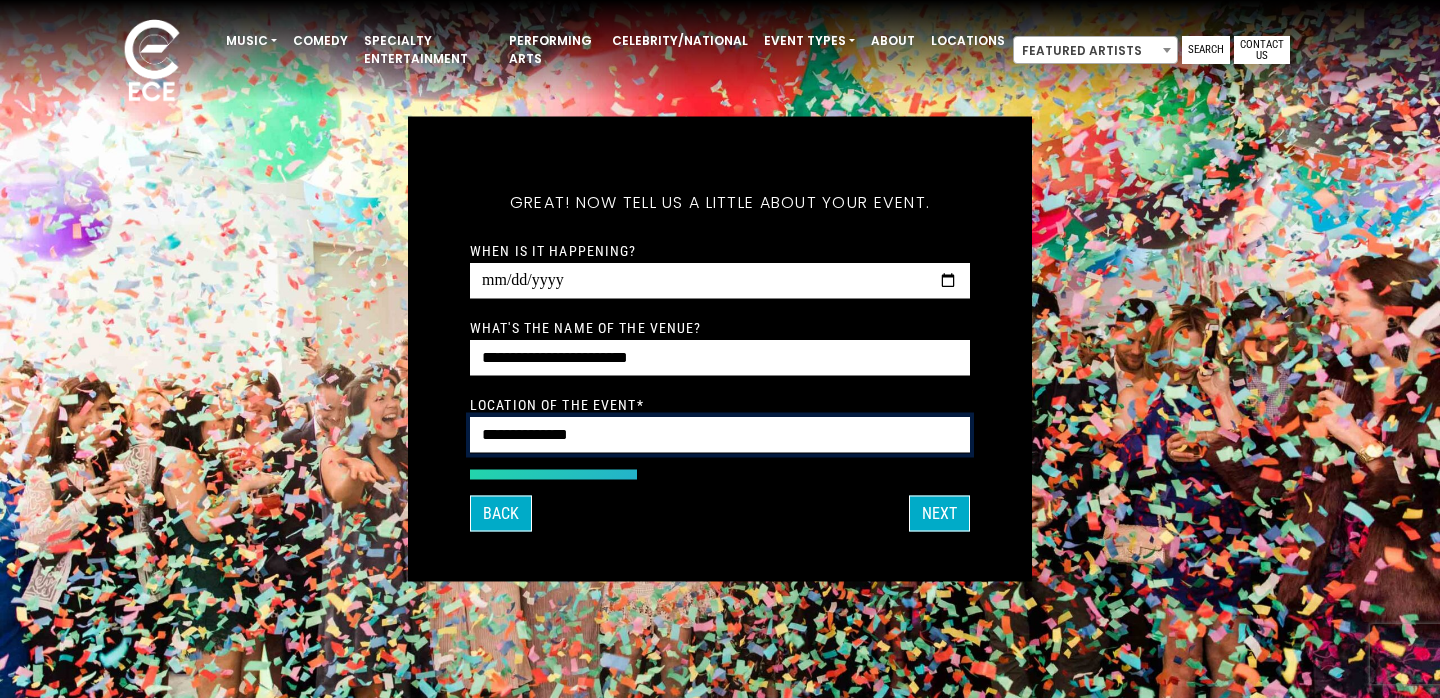 click on "**********" at bounding box center (720, 435) 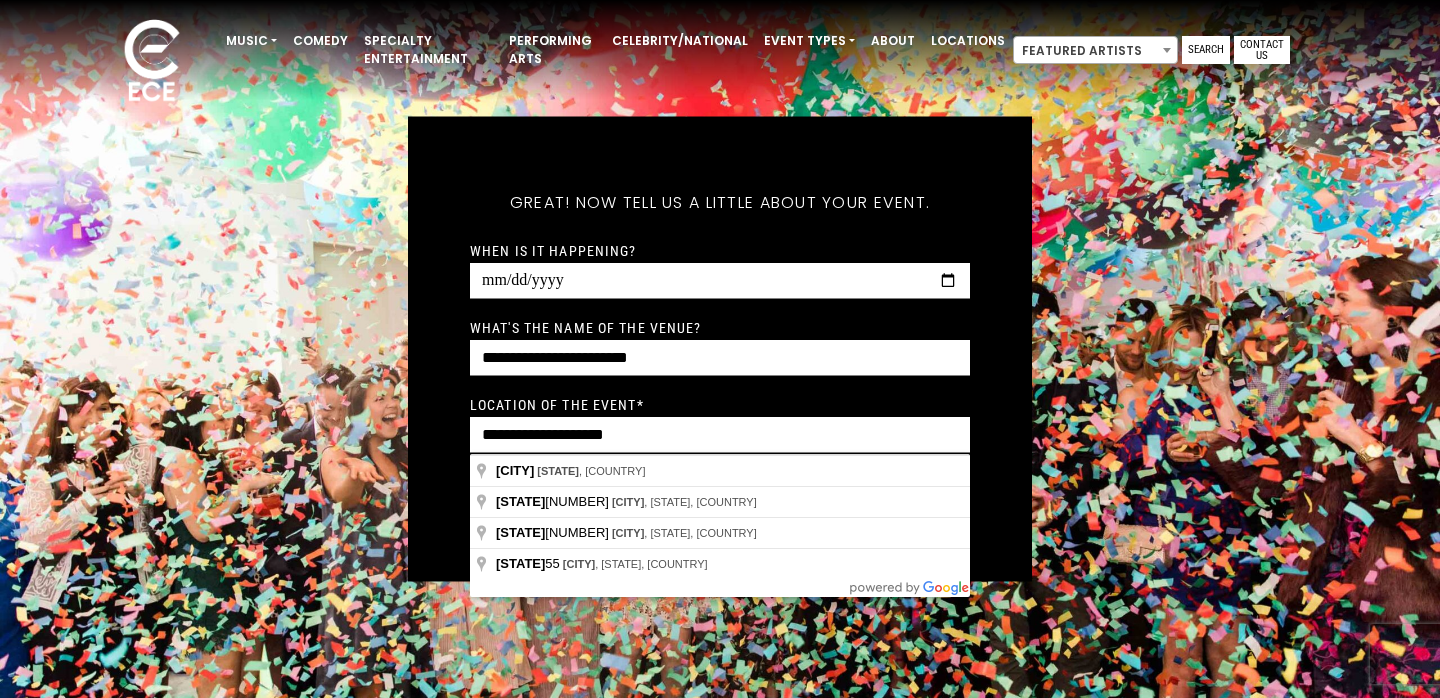 click on "**********" at bounding box center (720, 423) 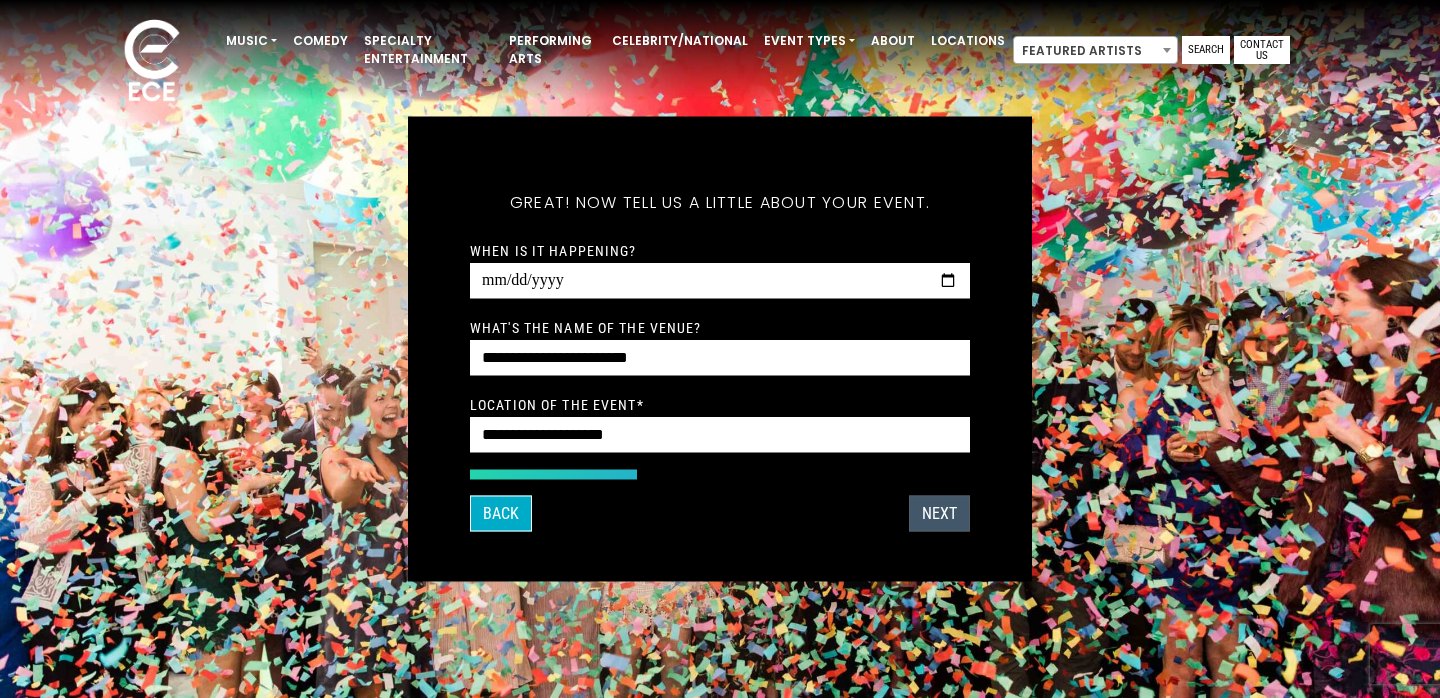 click on "Next" at bounding box center [939, 514] 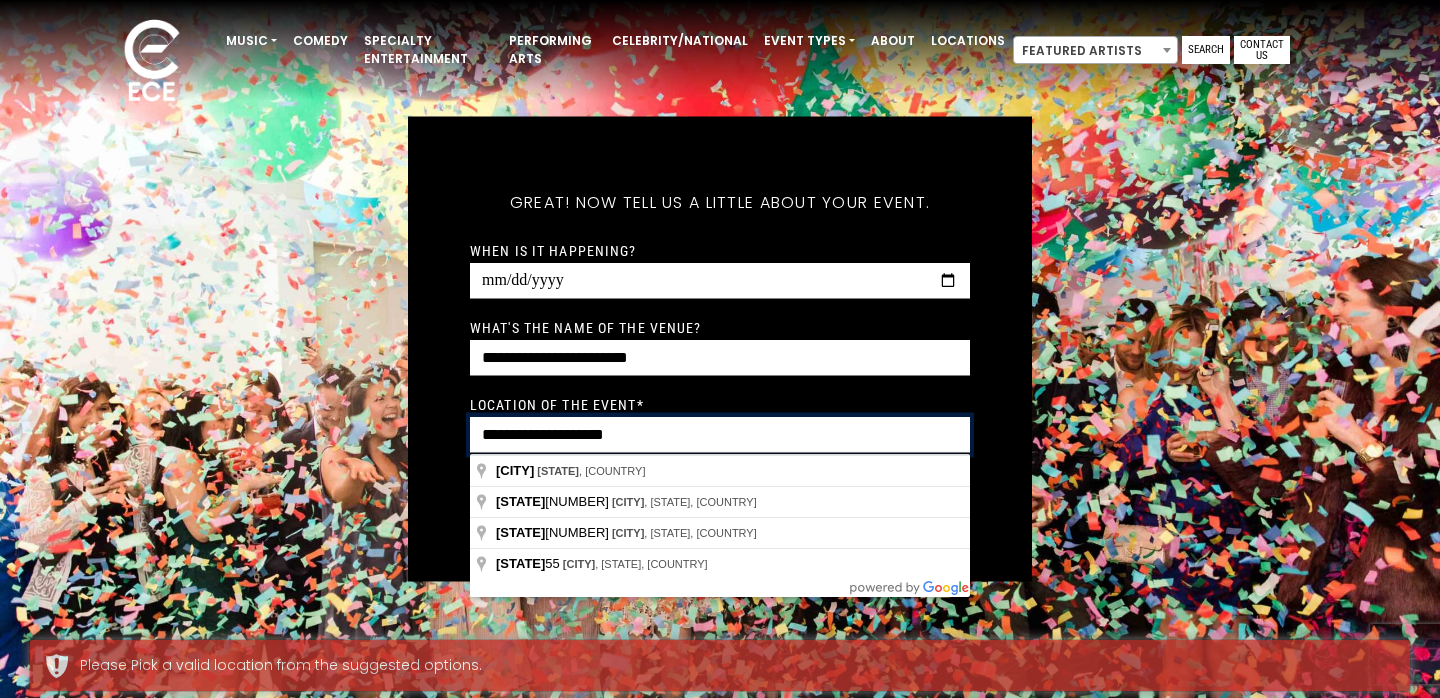 click on "**********" at bounding box center (720, 435) 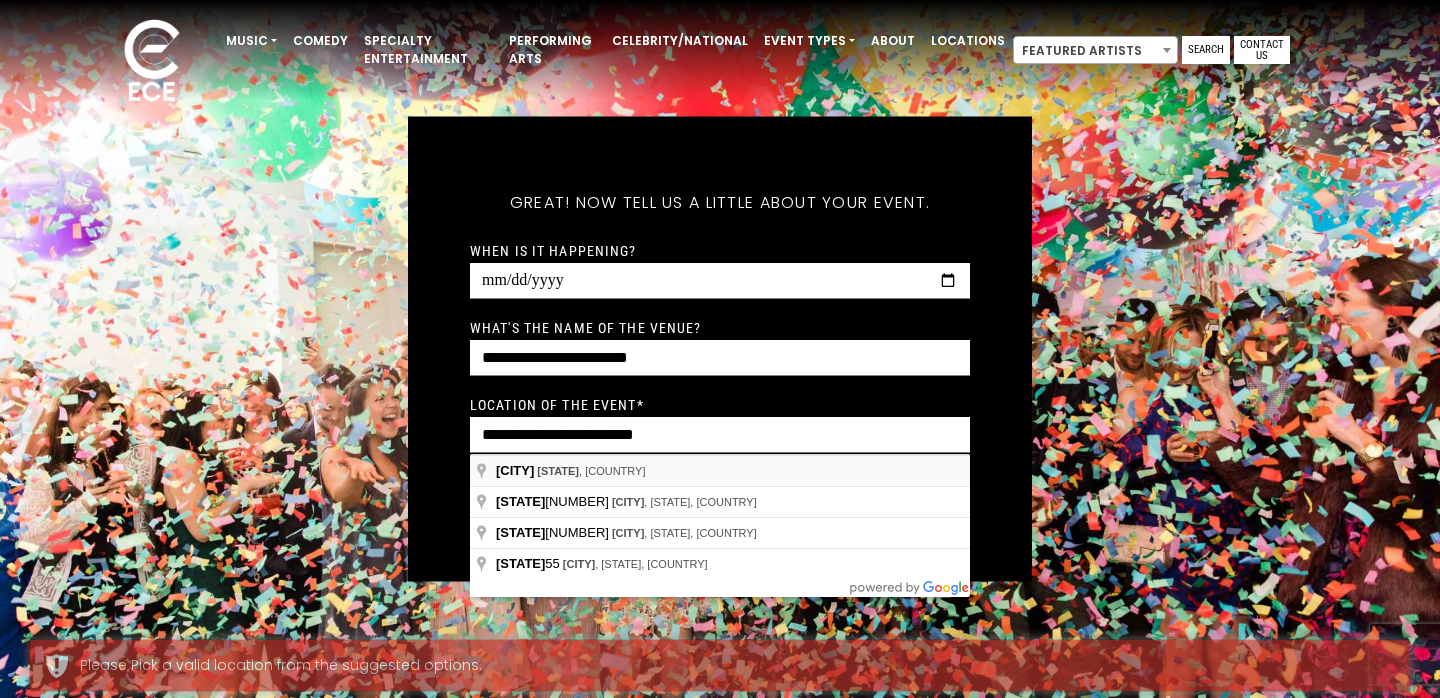 type on "**********" 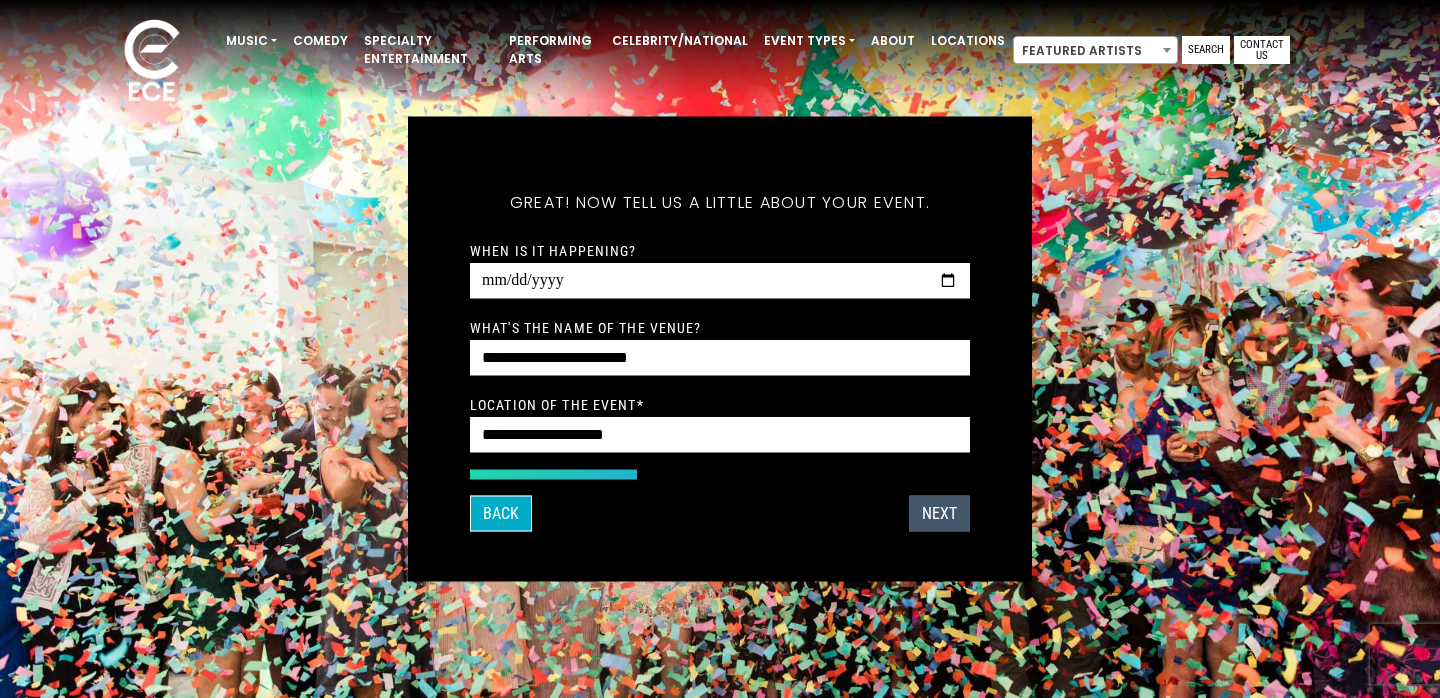 click on "Next" at bounding box center (939, 514) 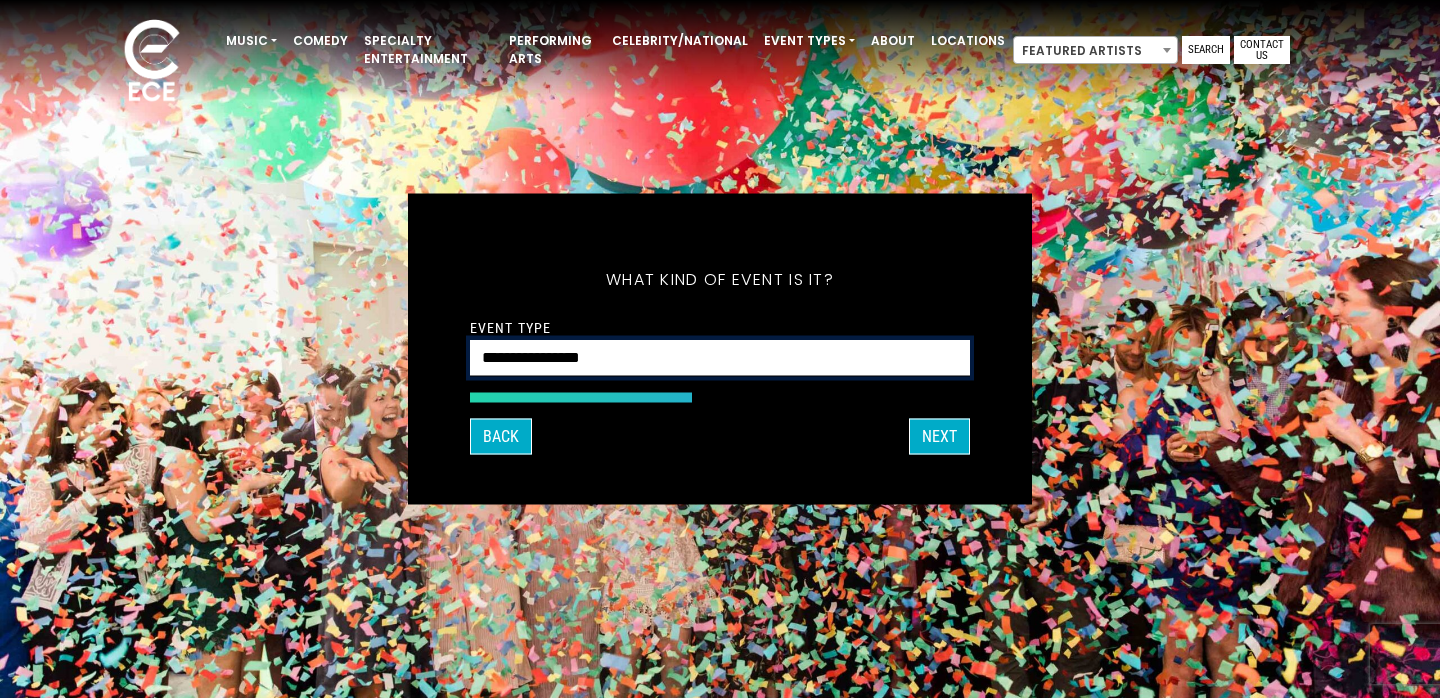 click on "**********" at bounding box center [720, 358] 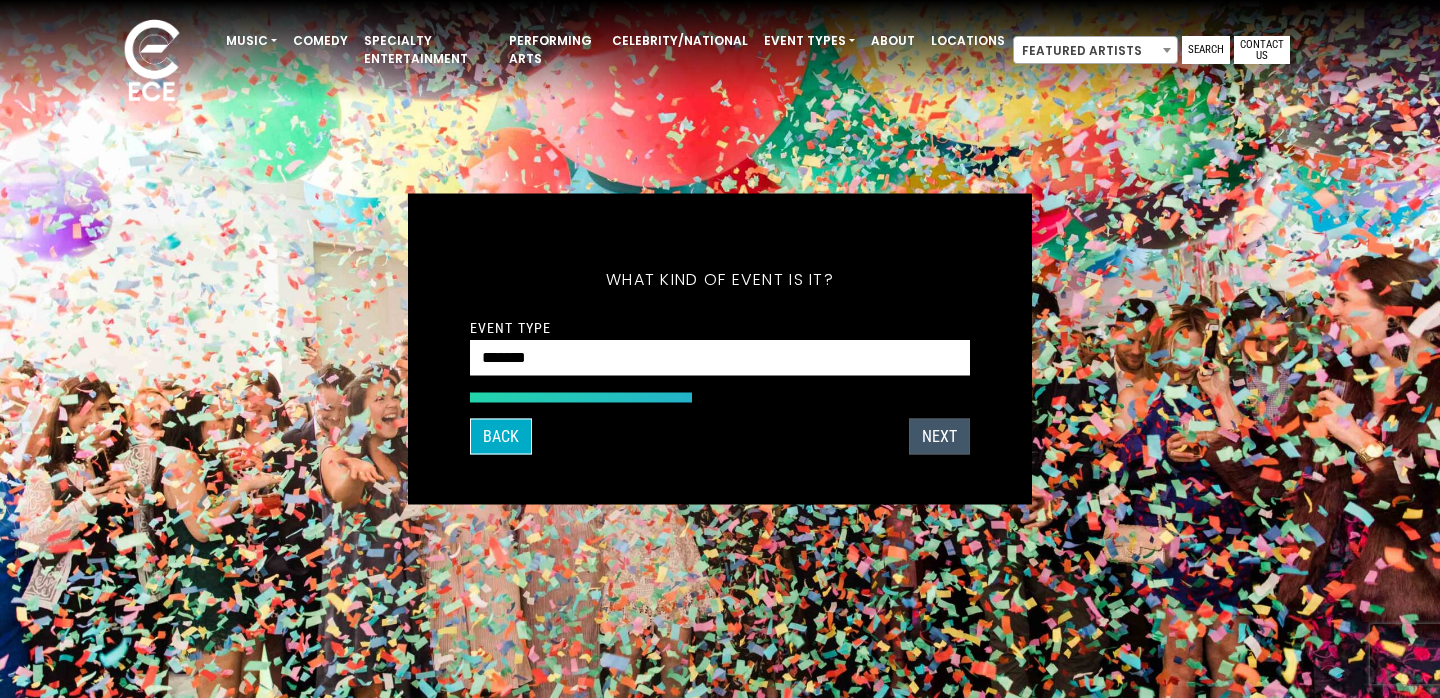 click on "Next" at bounding box center (939, 437) 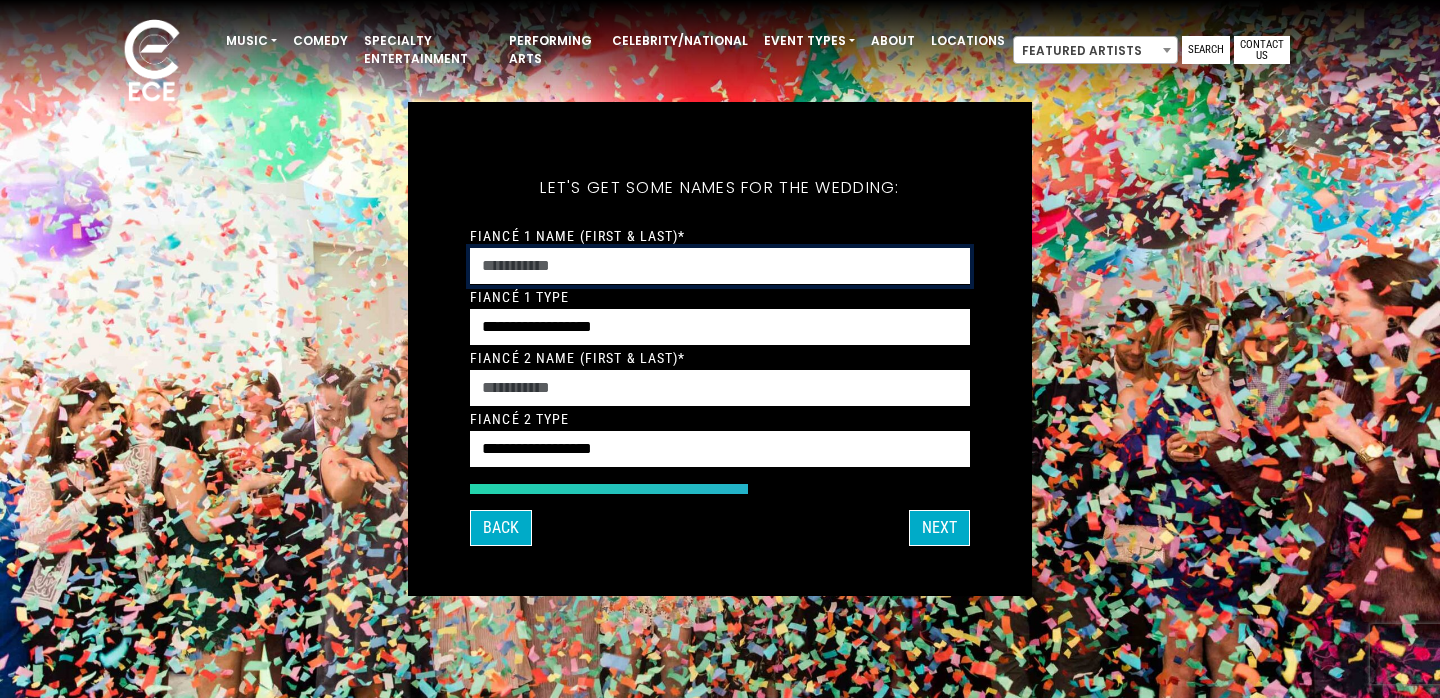 click on "Fiancé 1 Name (First & Last)*" at bounding box center (720, 266) 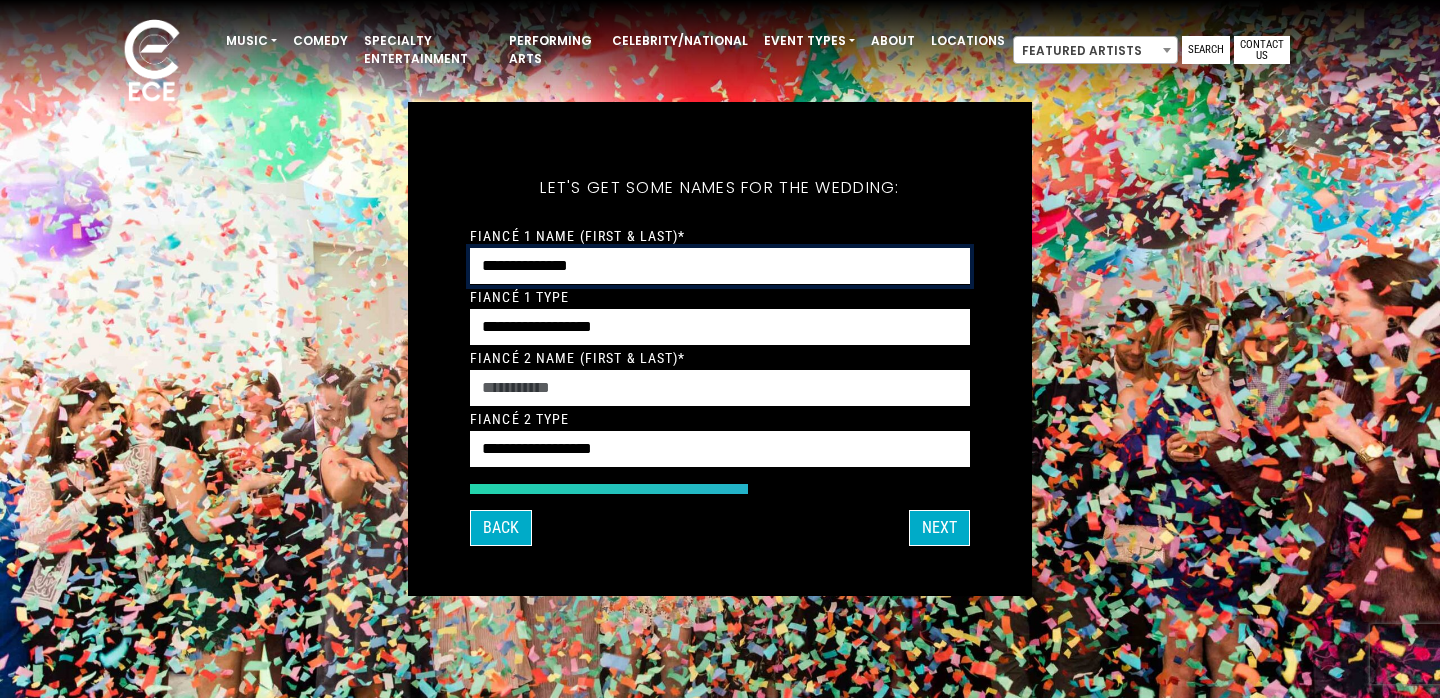 type on "**********" 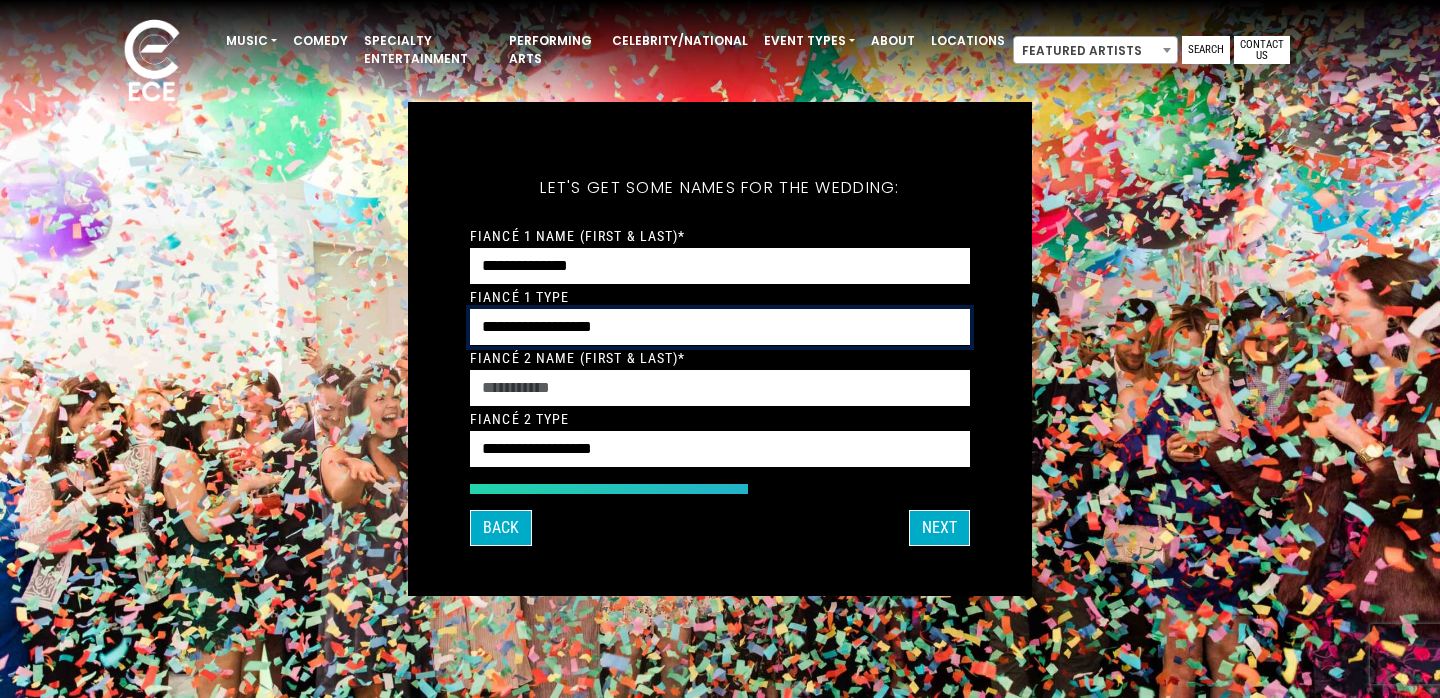 click on "**********" at bounding box center (720, 327) 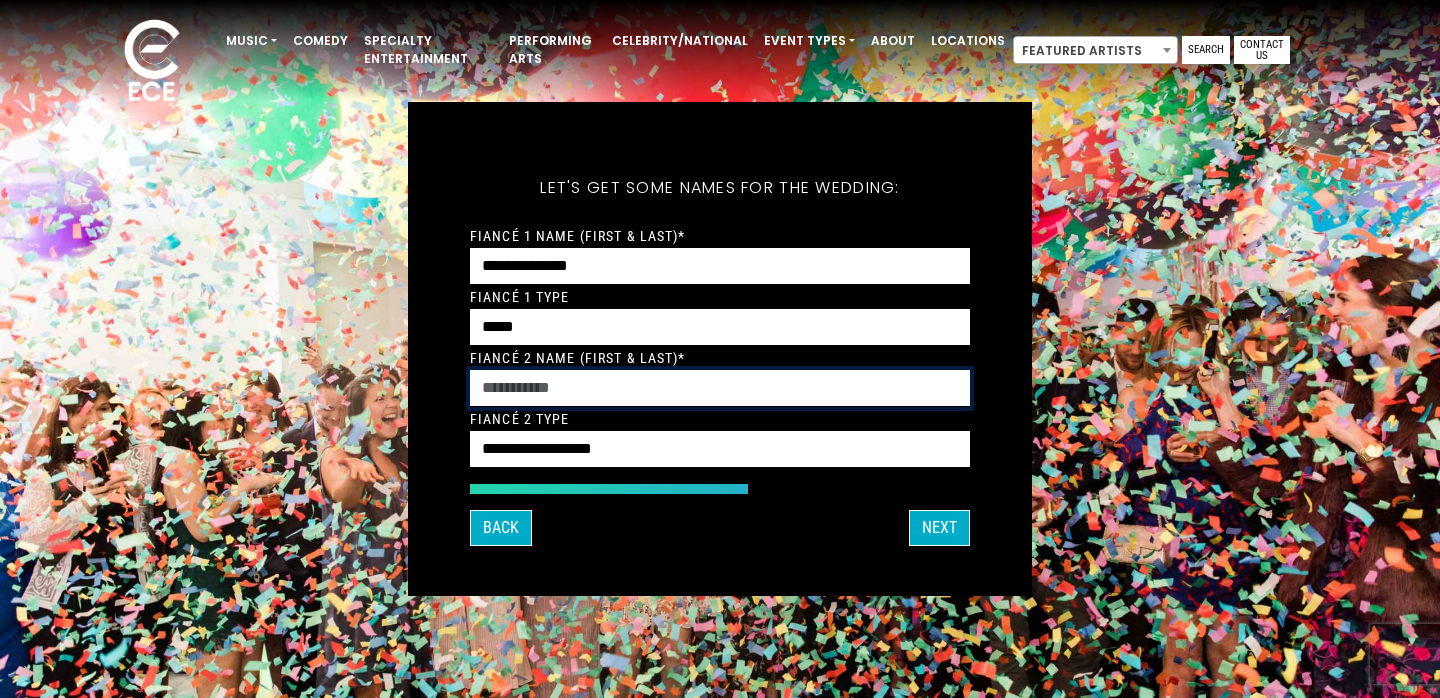 click on "Fiancé 2 Name (First & Last)*" at bounding box center [720, 388] 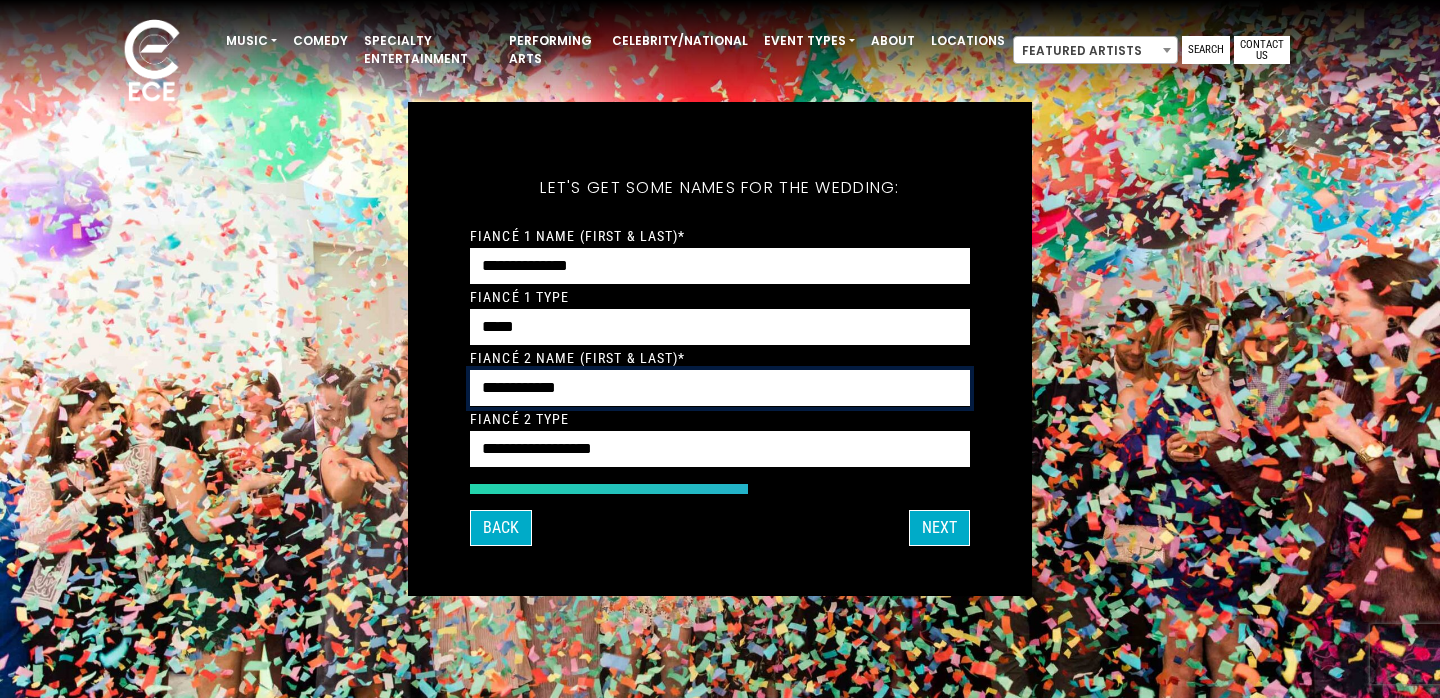 type on "**********" 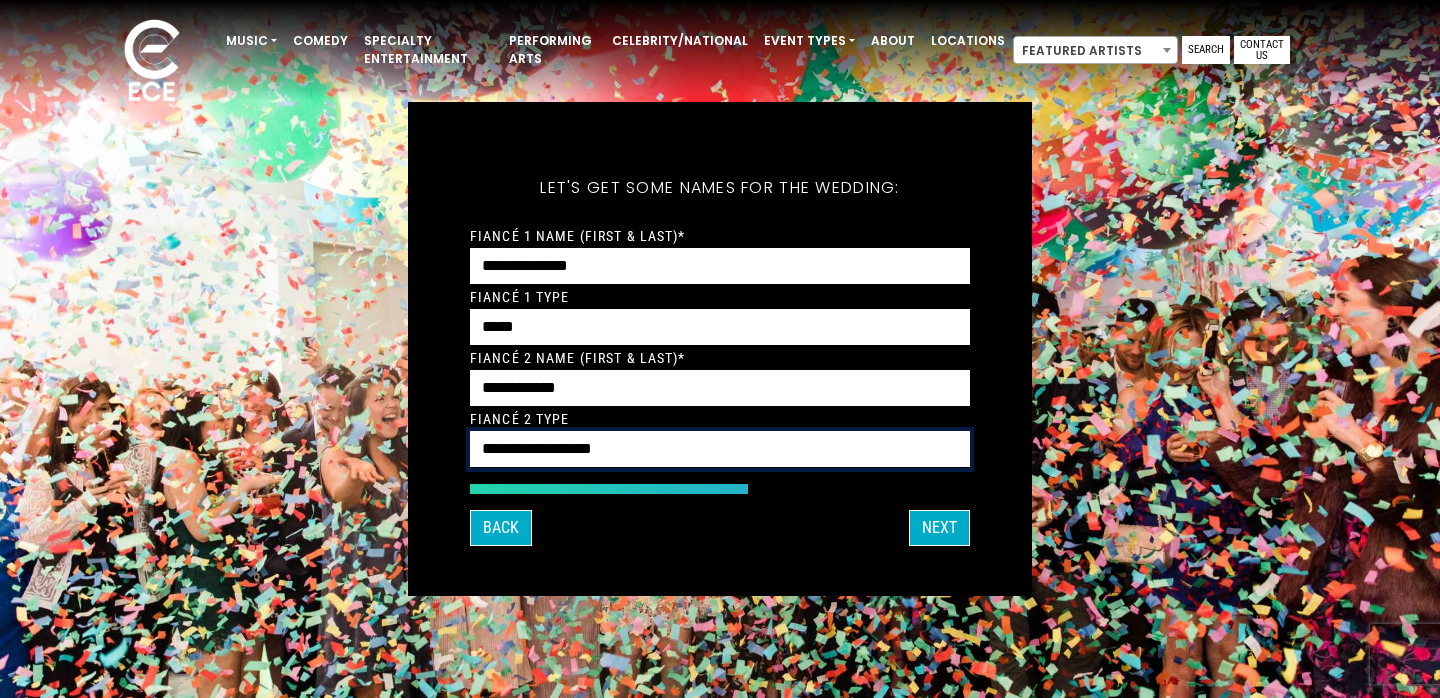 click on "**********" at bounding box center [720, 449] 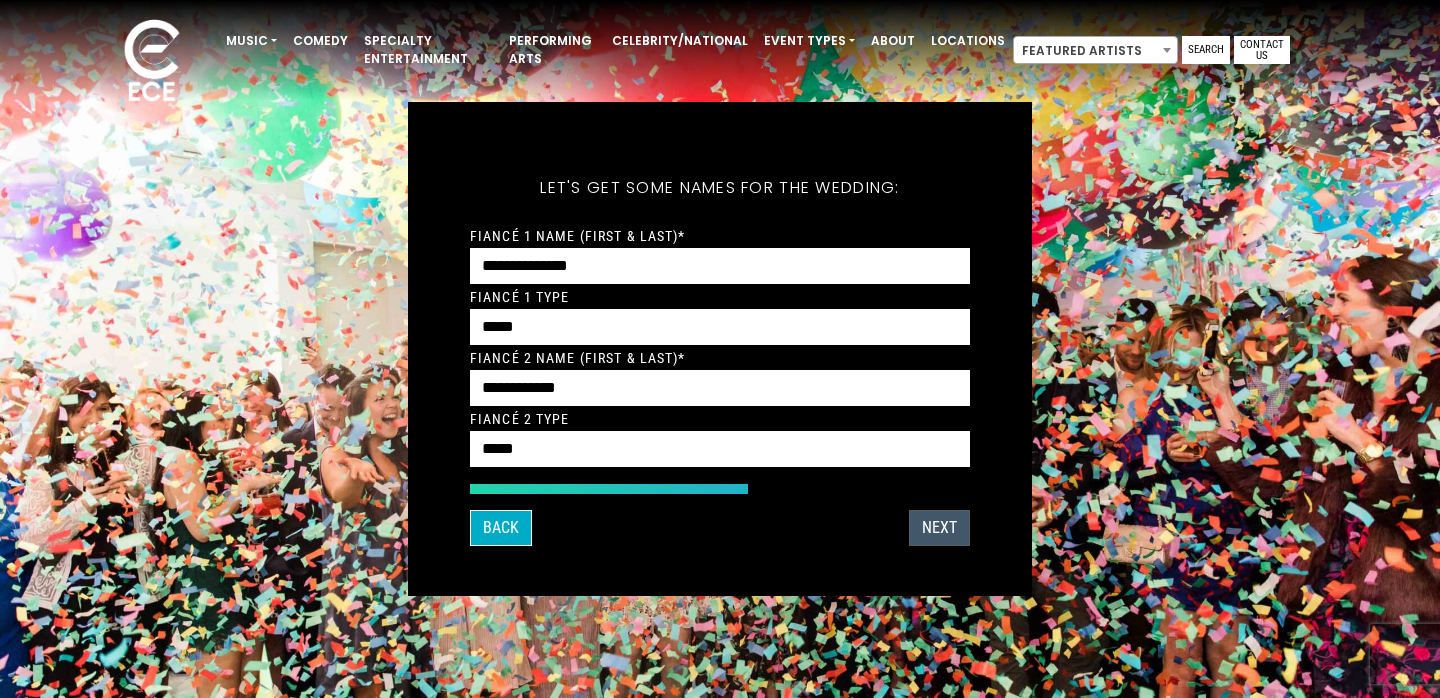 click on "Next" at bounding box center [939, 528] 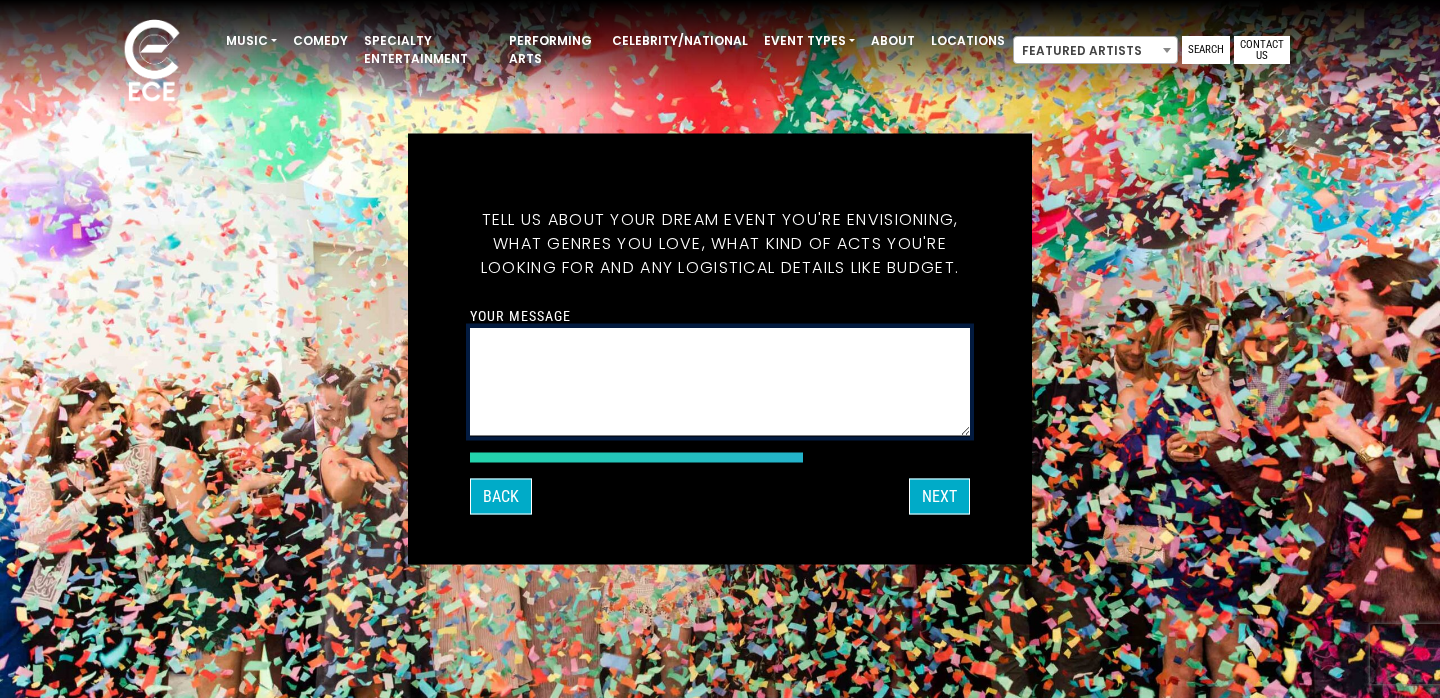 click on "Your message" at bounding box center [720, 382] 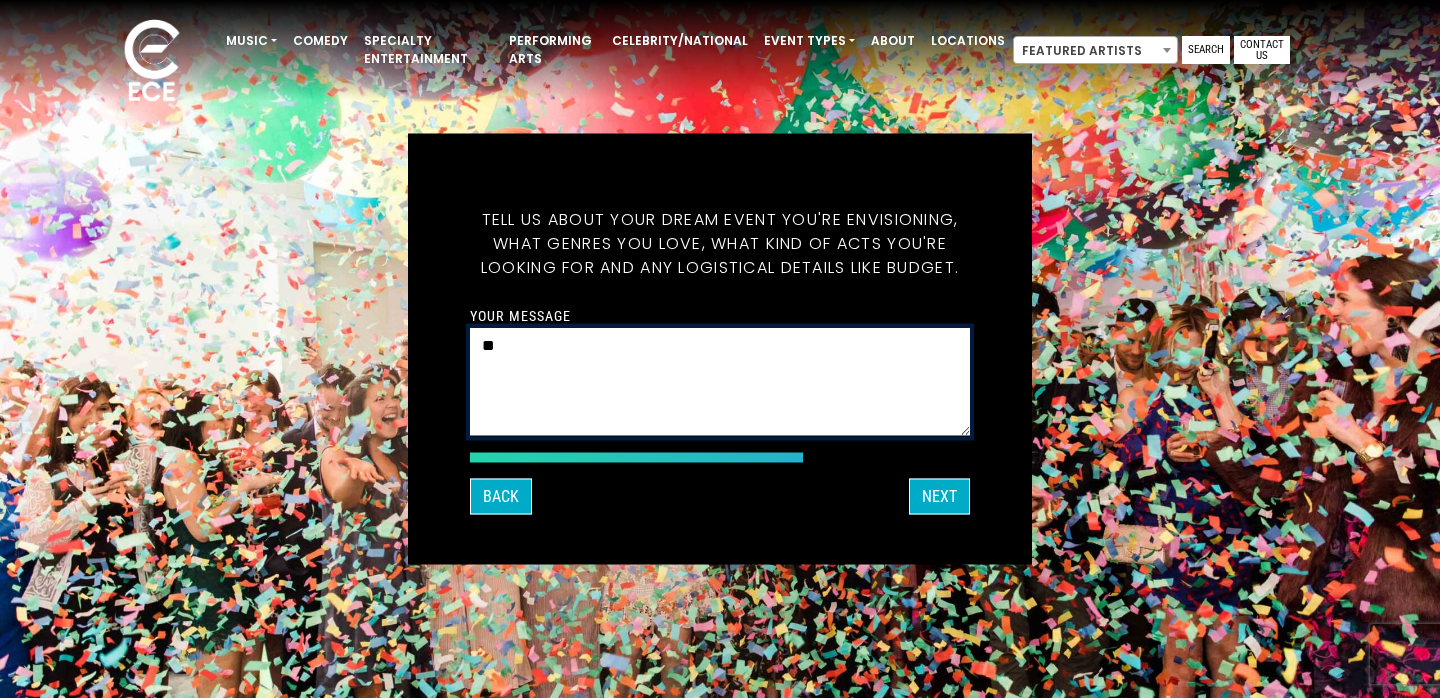 type on "*" 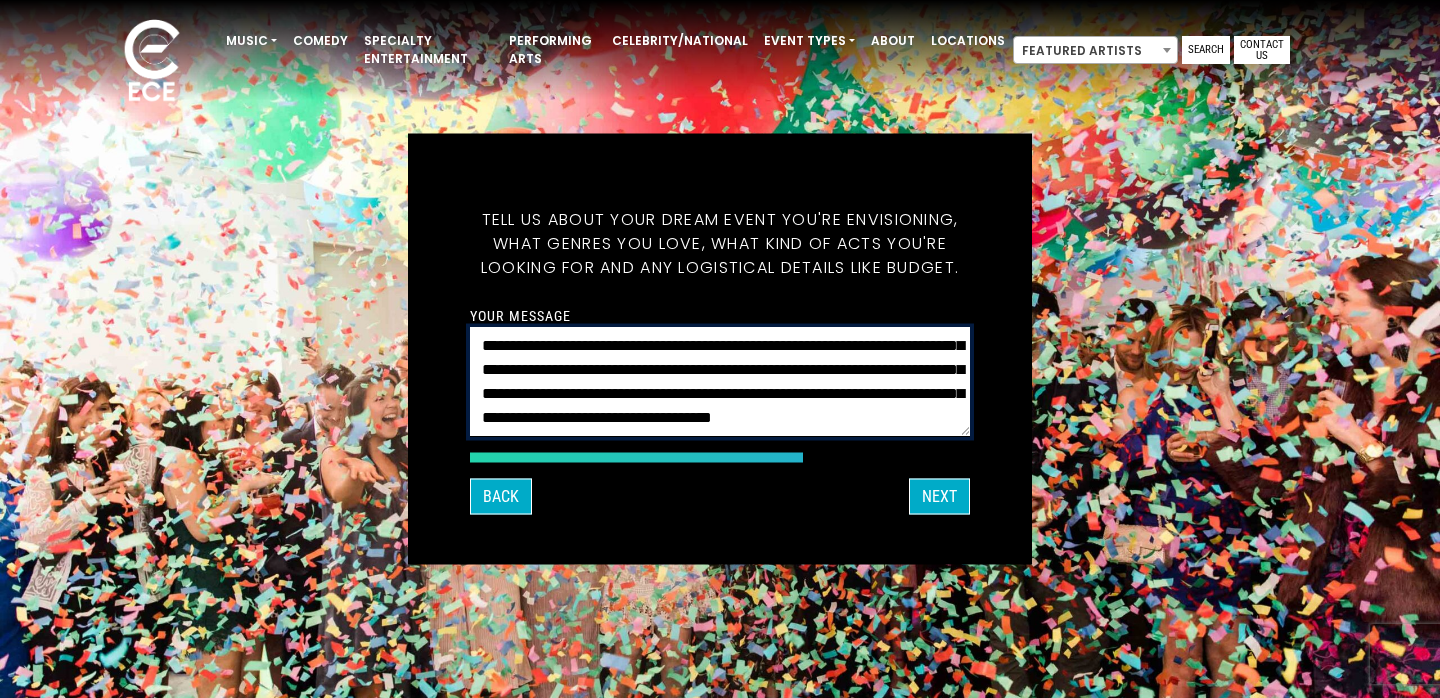 scroll, scrollTop: 65, scrollLeft: 0, axis: vertical 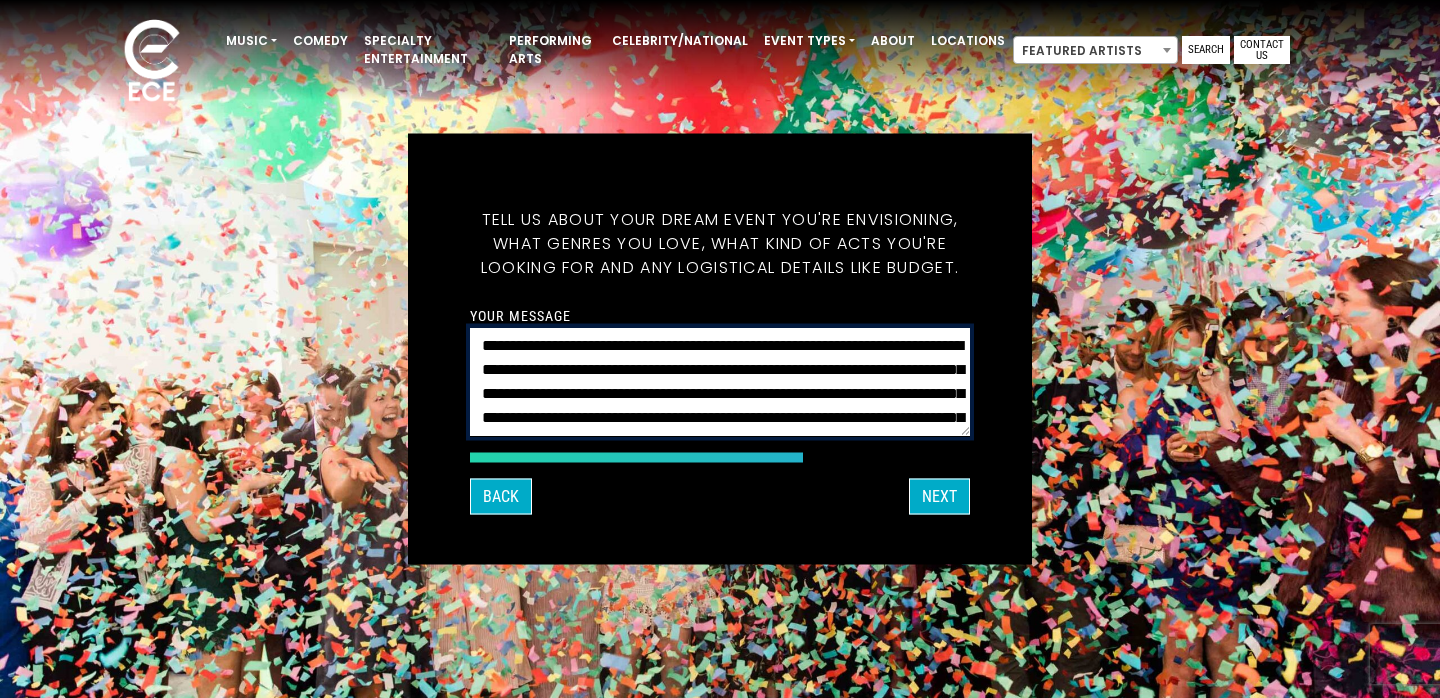drag, startPoint x: 594, startPoint y: 430, endPoint x: 423, endPoint y: 308, distance: 210.05951 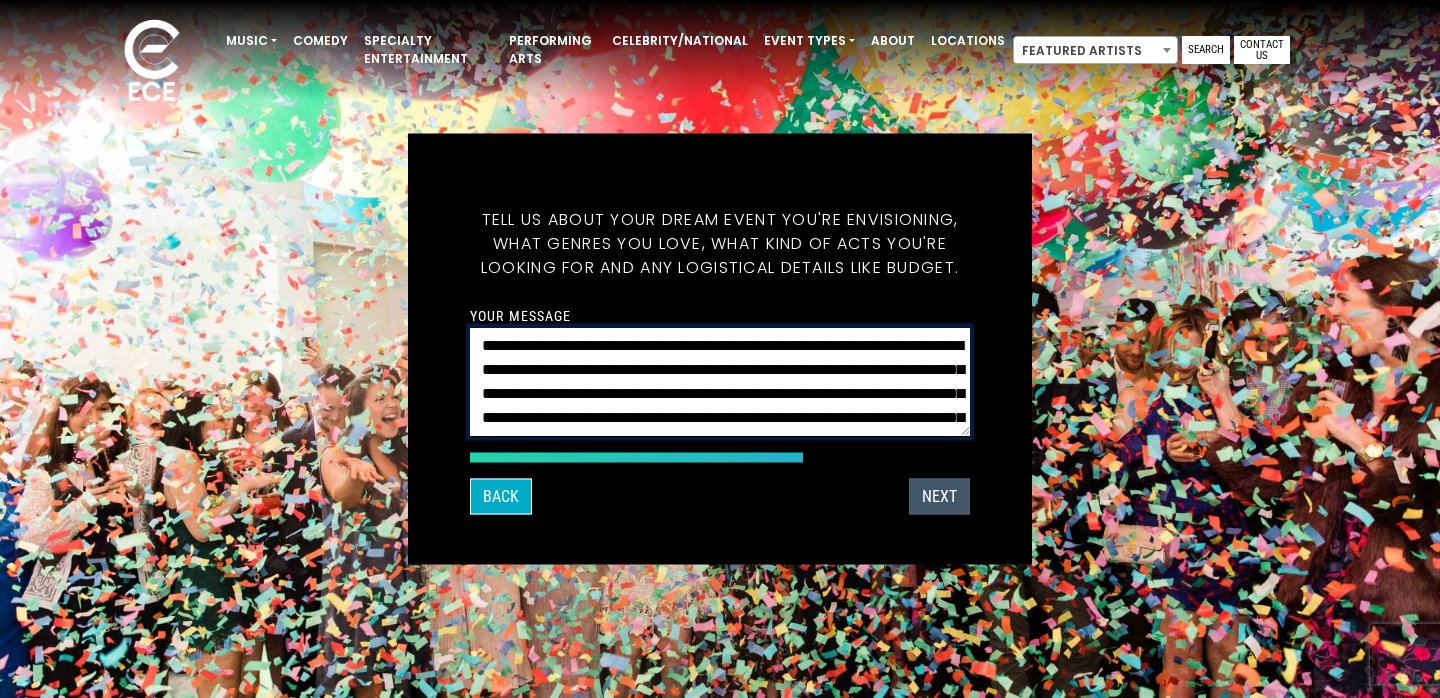 type on "**********" 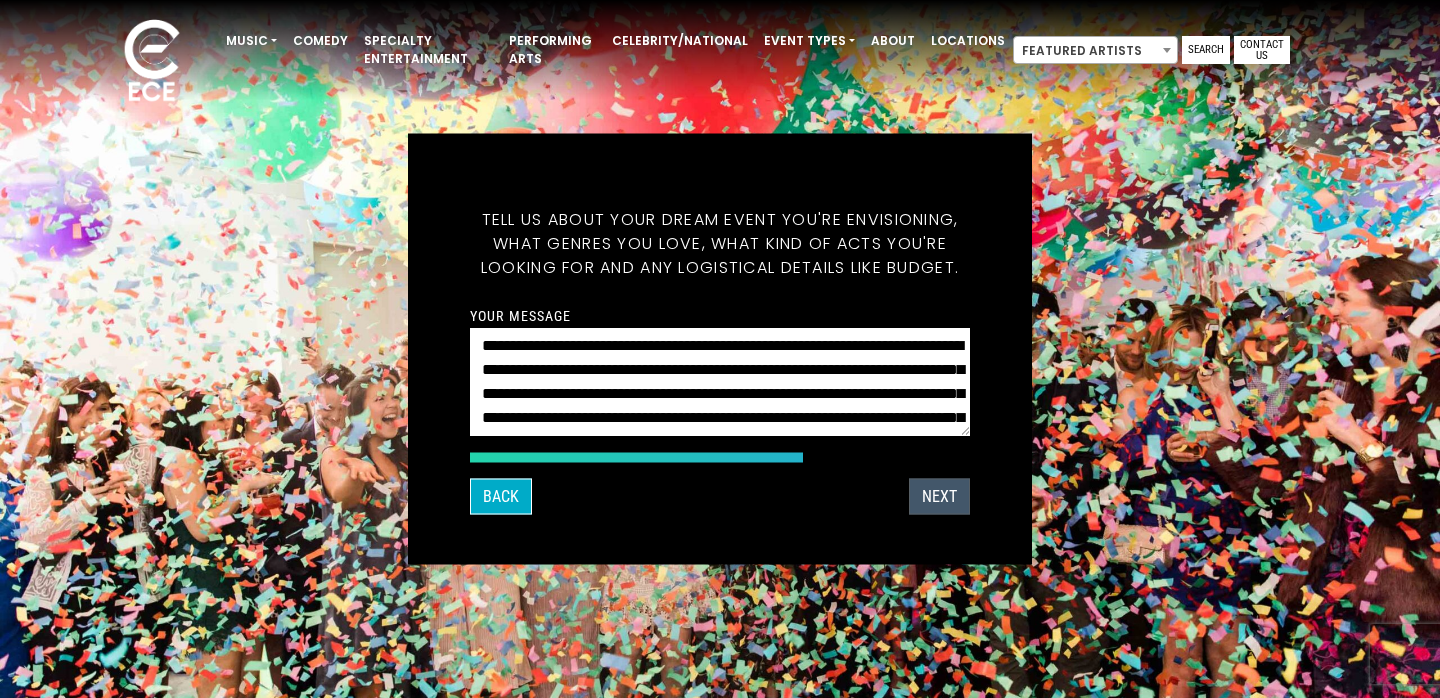 click on "Next" at bounding box center [939, 497] 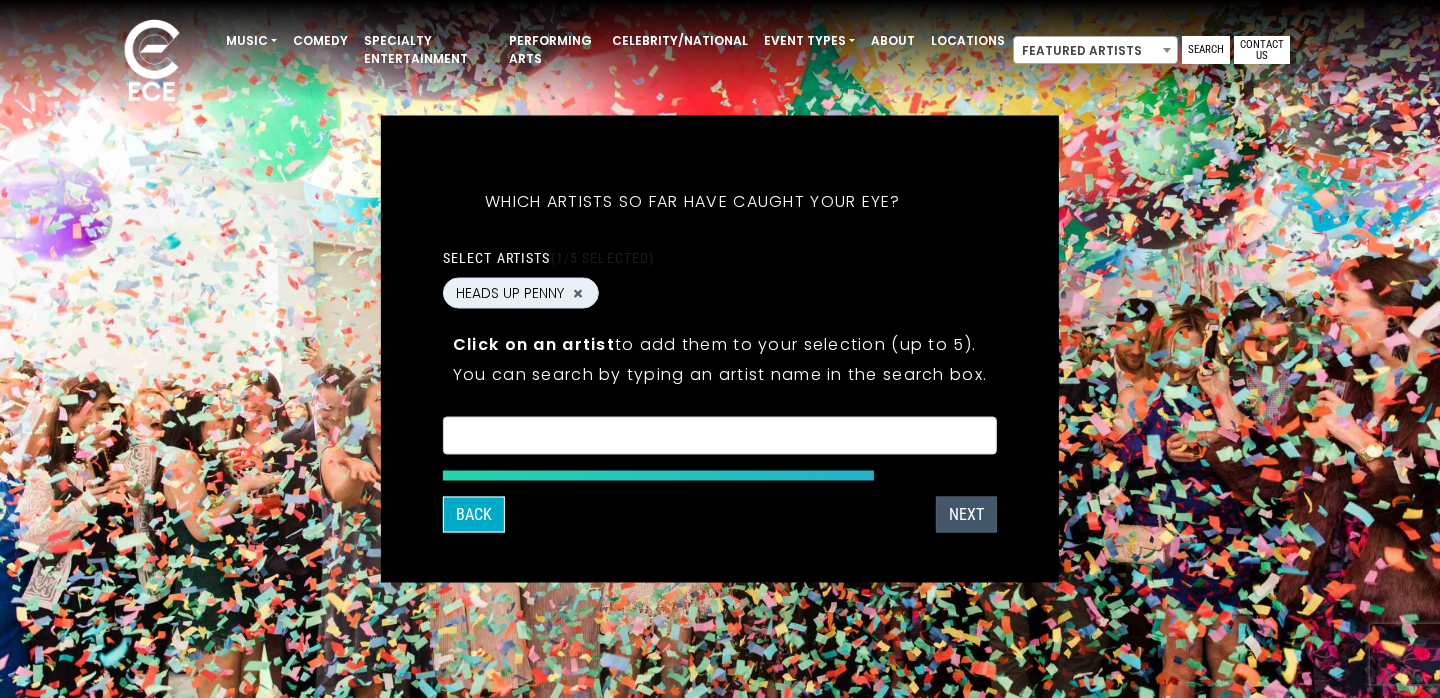 click on "Next" at bounding box center (966, 515) 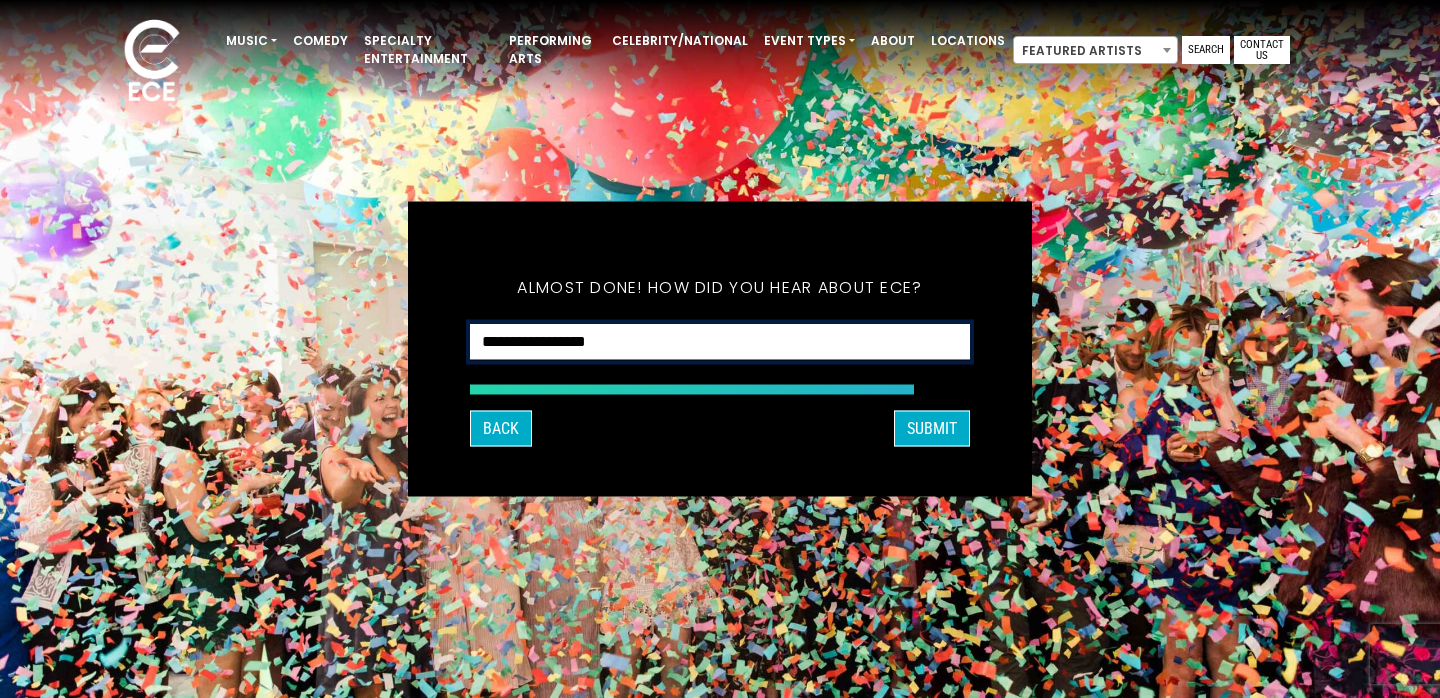 click on "**********" at bounding box center (720, 342) 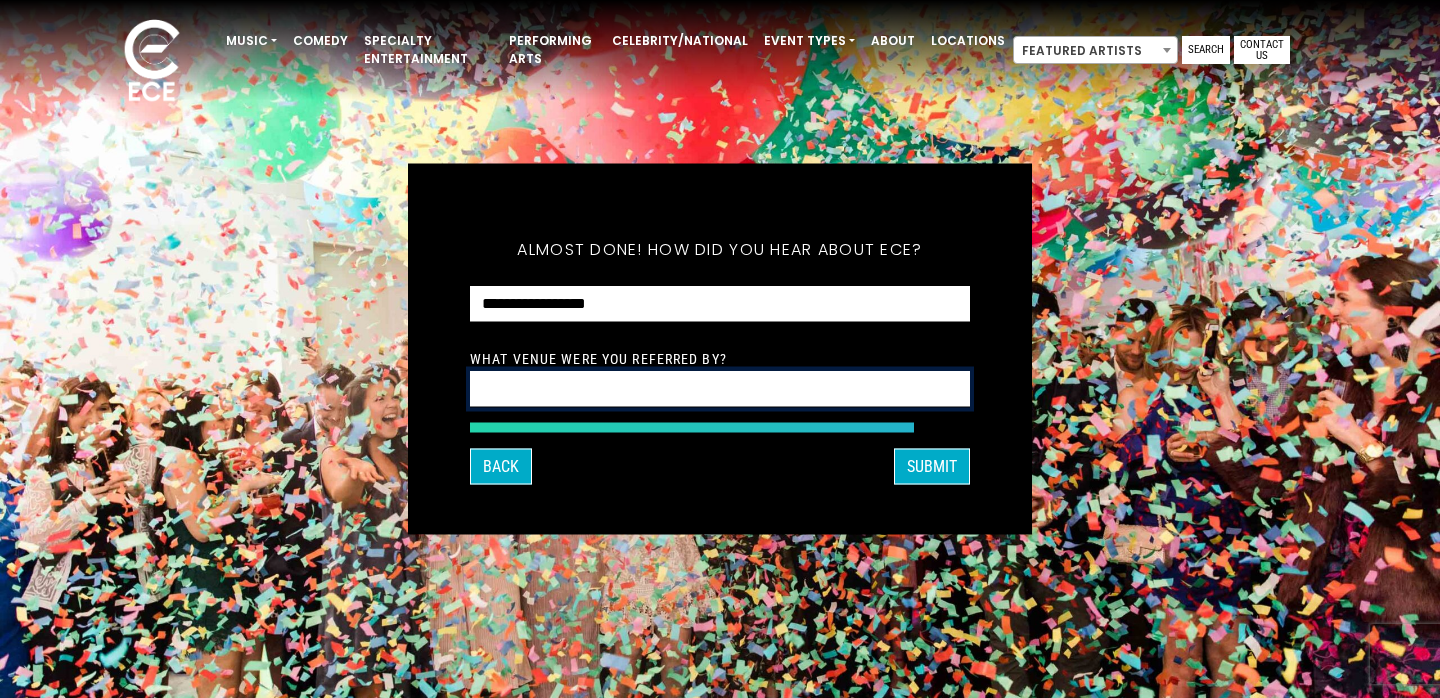 click at bounding box center (720, 389) 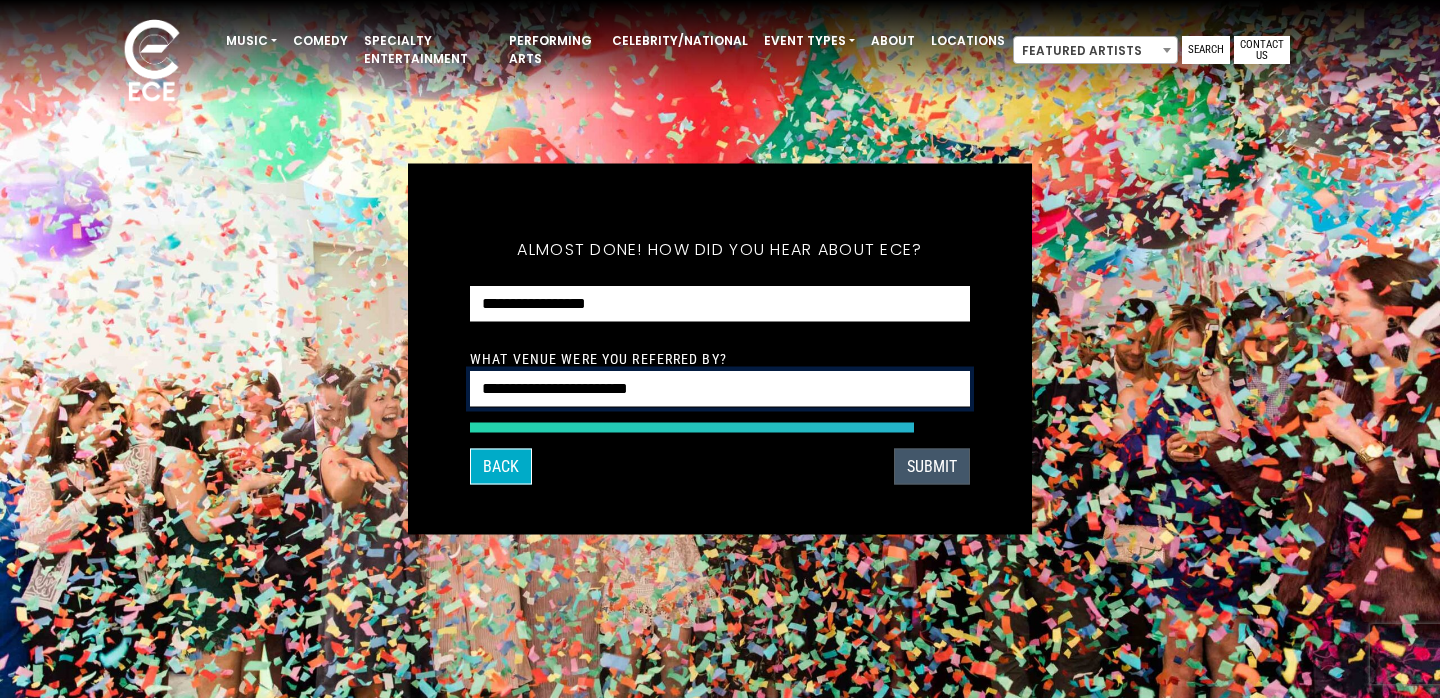 type on "**********" 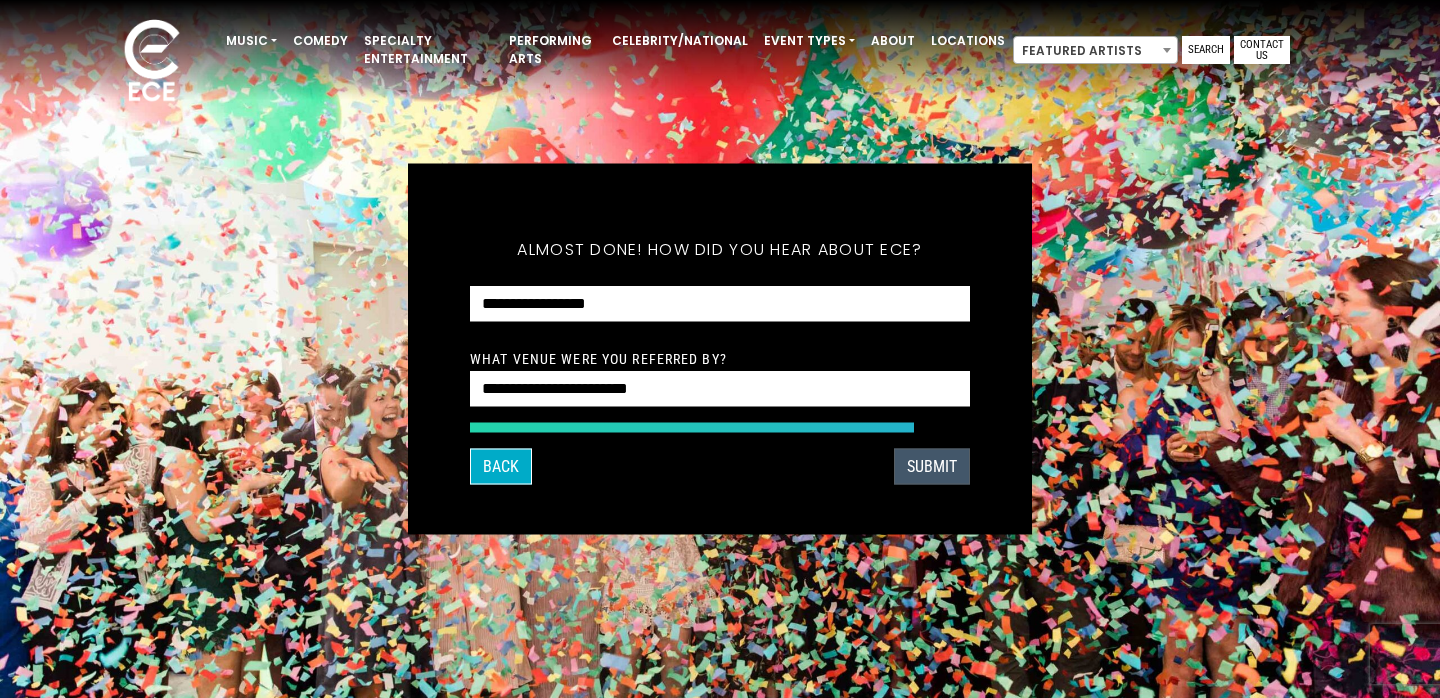 click on "SUBMIT" at bounding box center [932, 467] 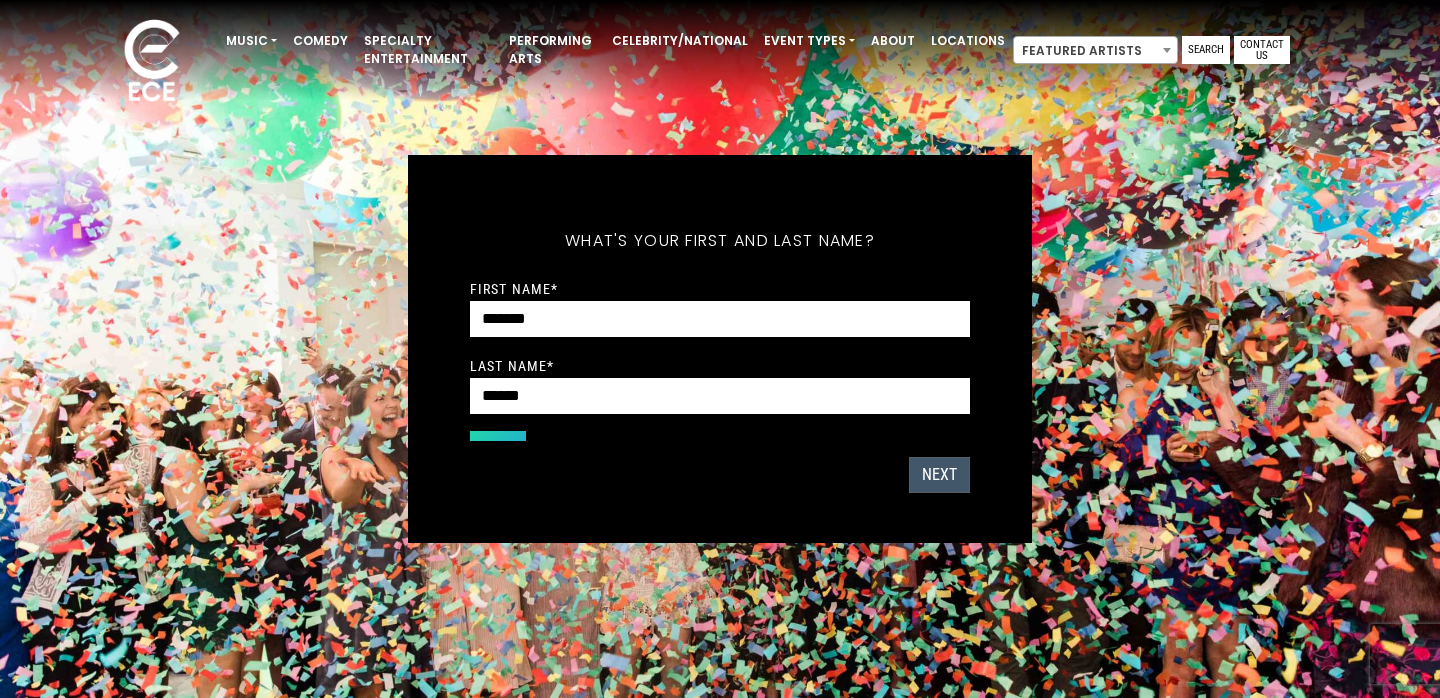 scroll, scrollTop: 0, scrollLeft: 0, axis: both 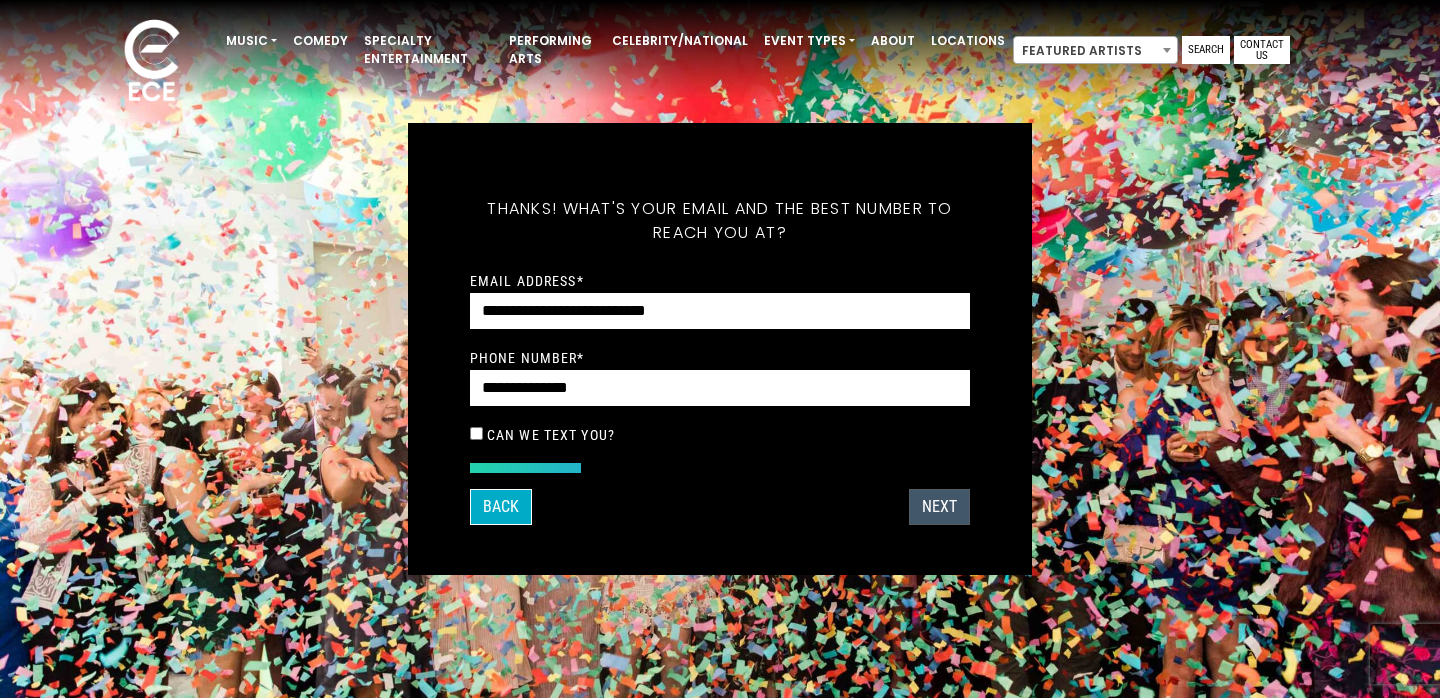 click on "Next" at bounding box center [939, 507] 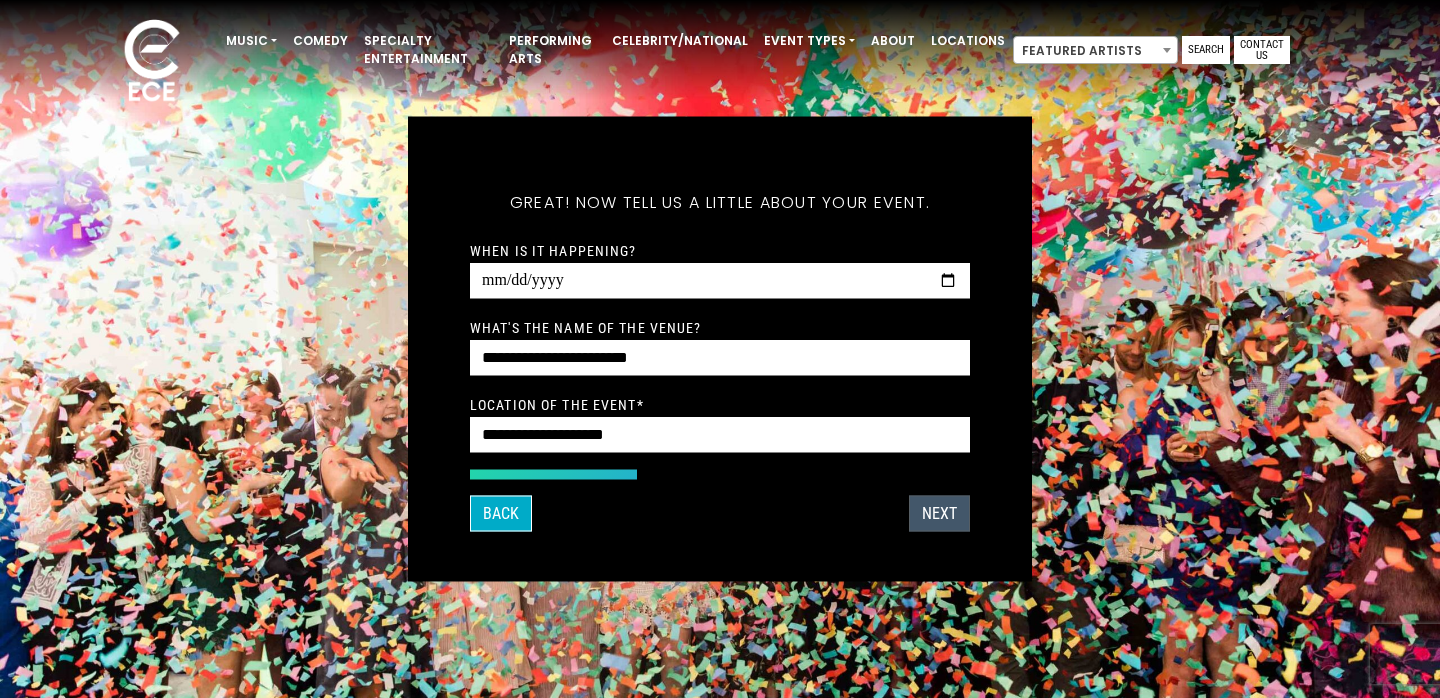 click on "Next" at bounding box center [939, 514] 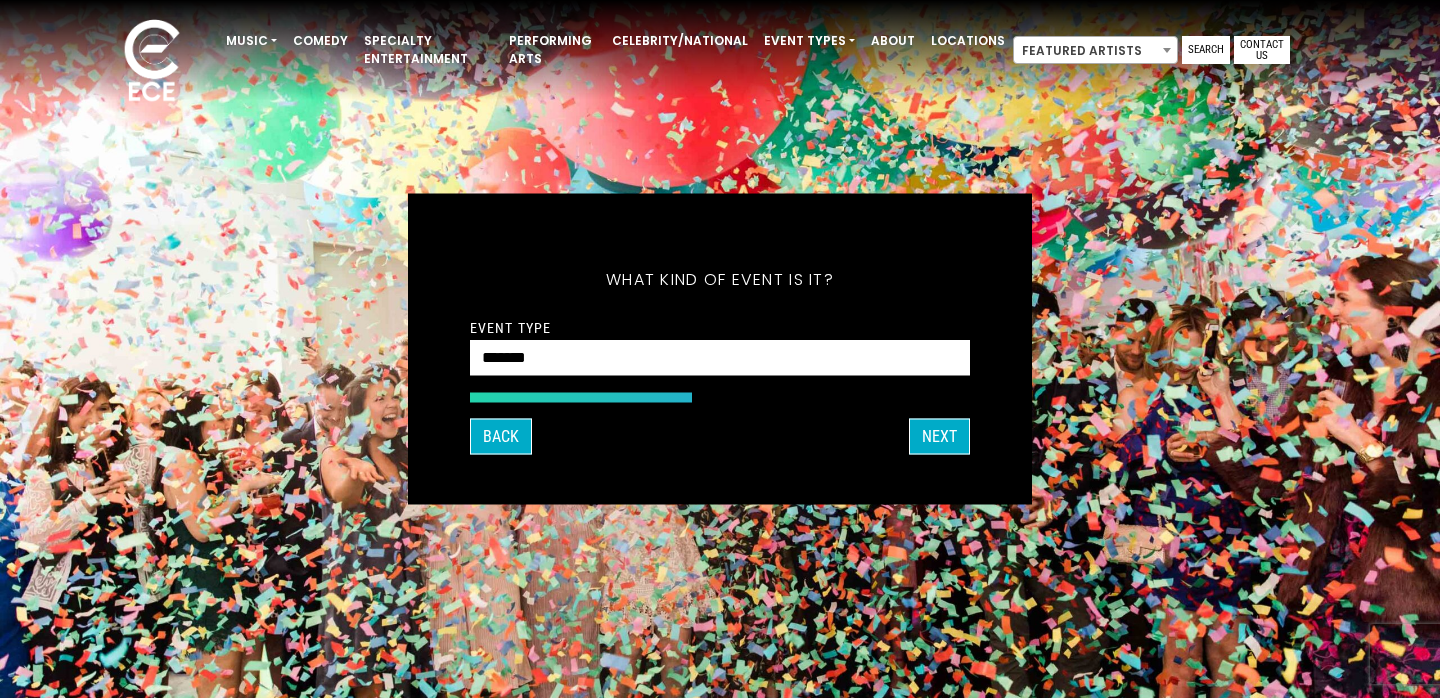 click on "Next" at bounding box center (939, 437) 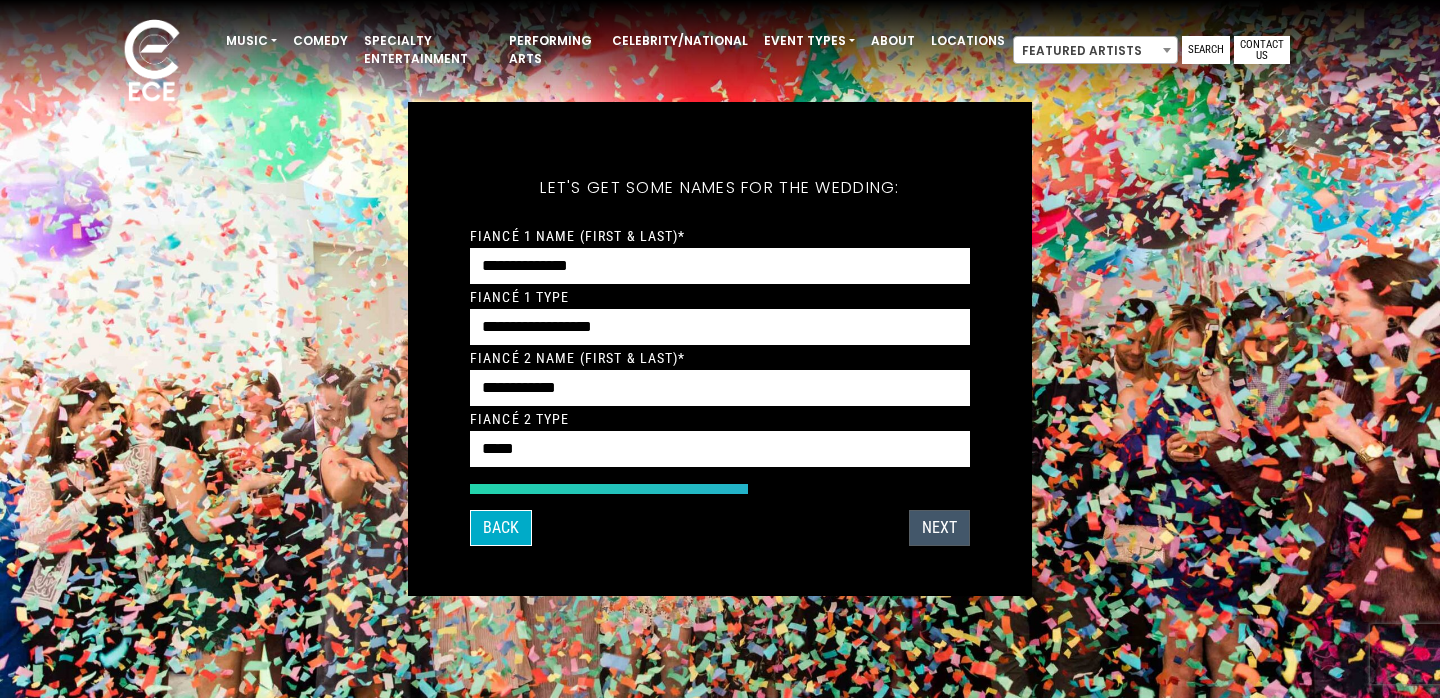 click on "Next" at bounding box center [939, 528] 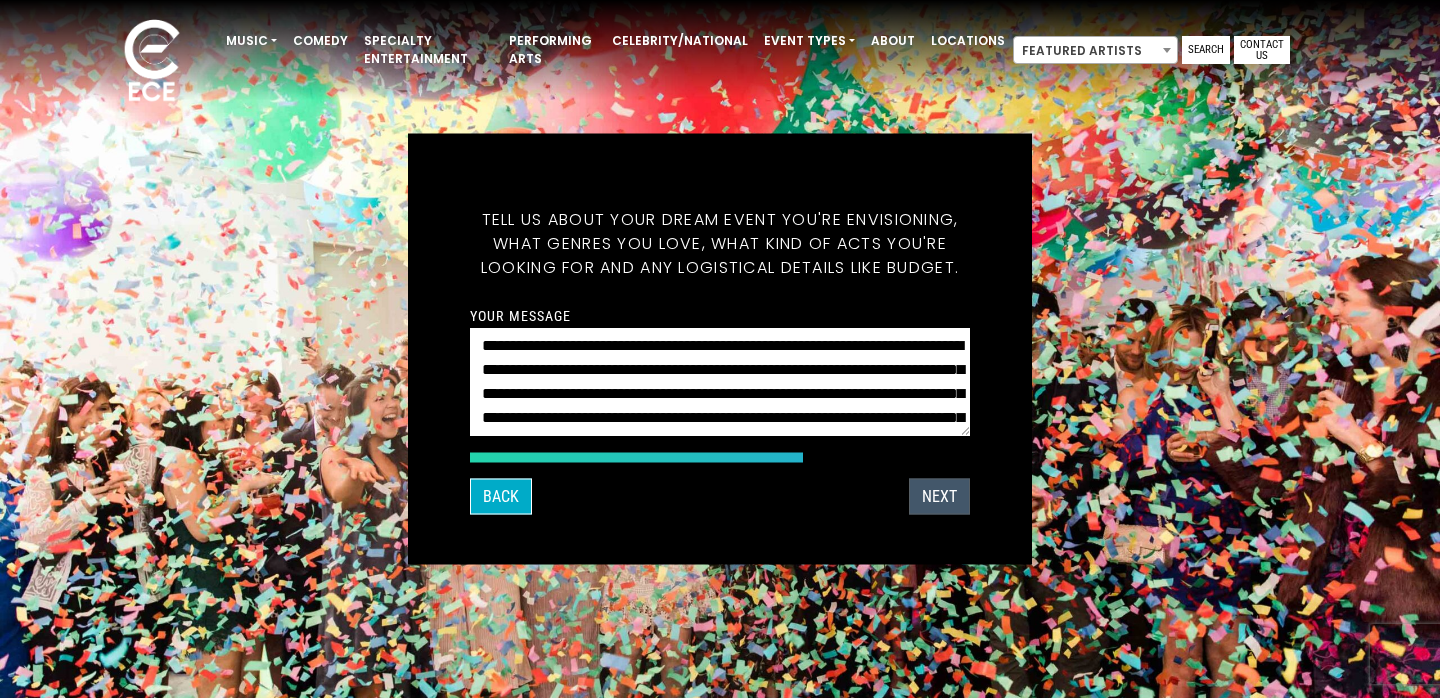 click on "Next" at bounding box center (939, 497) 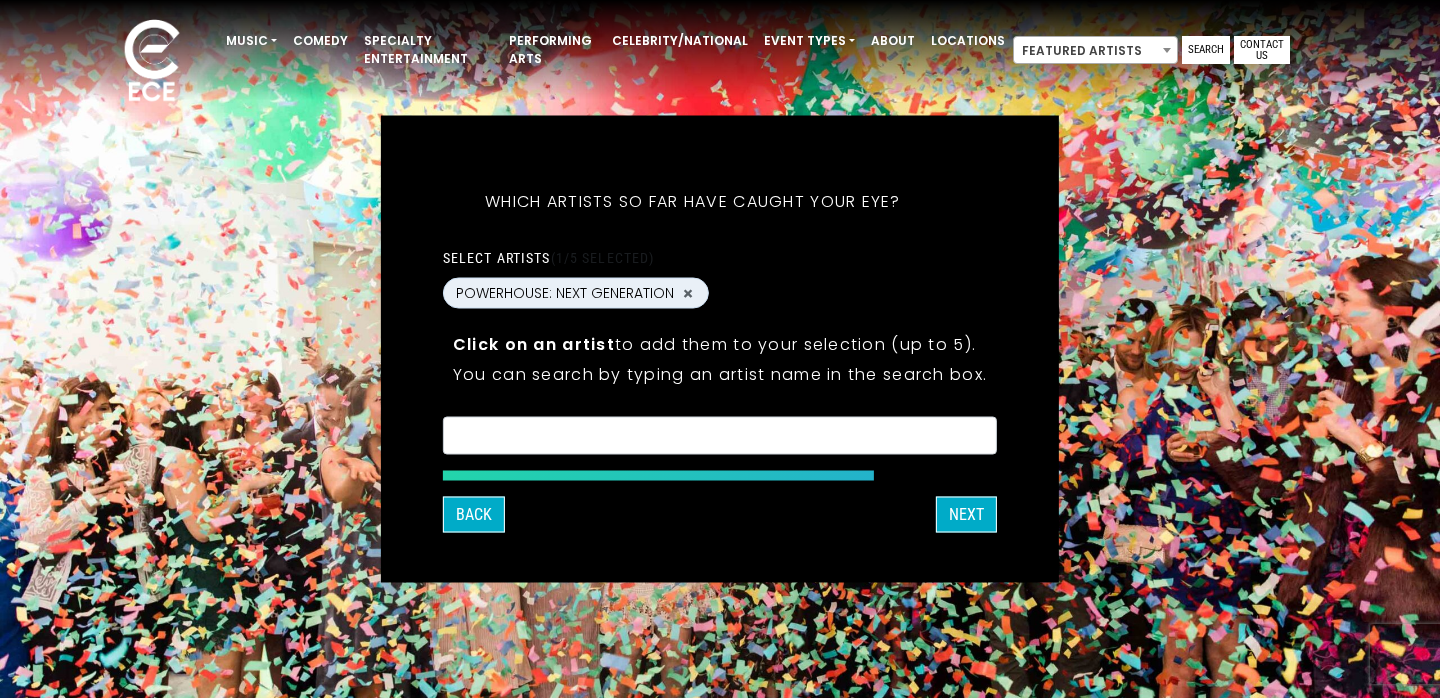 click on "Next" at bounding box center [966, 515] 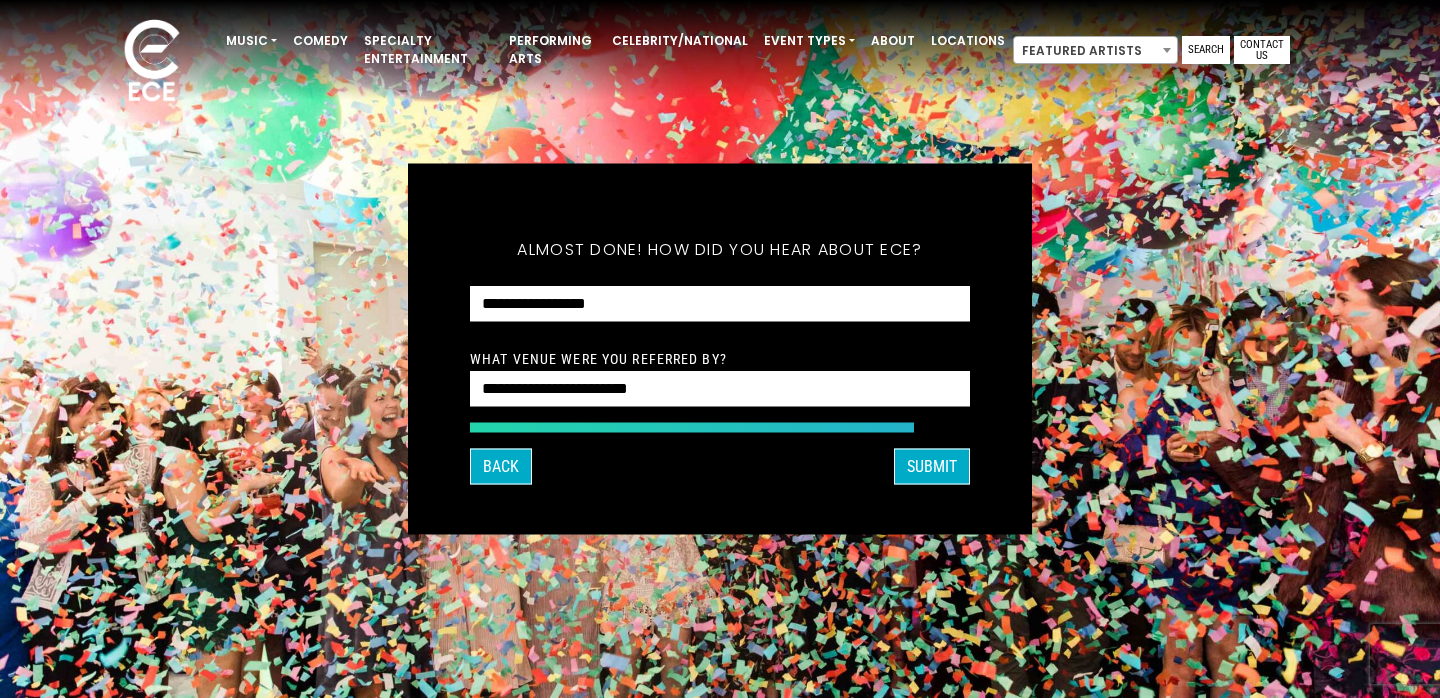 click on "SUBMIT" at bounding box center [932, 467] 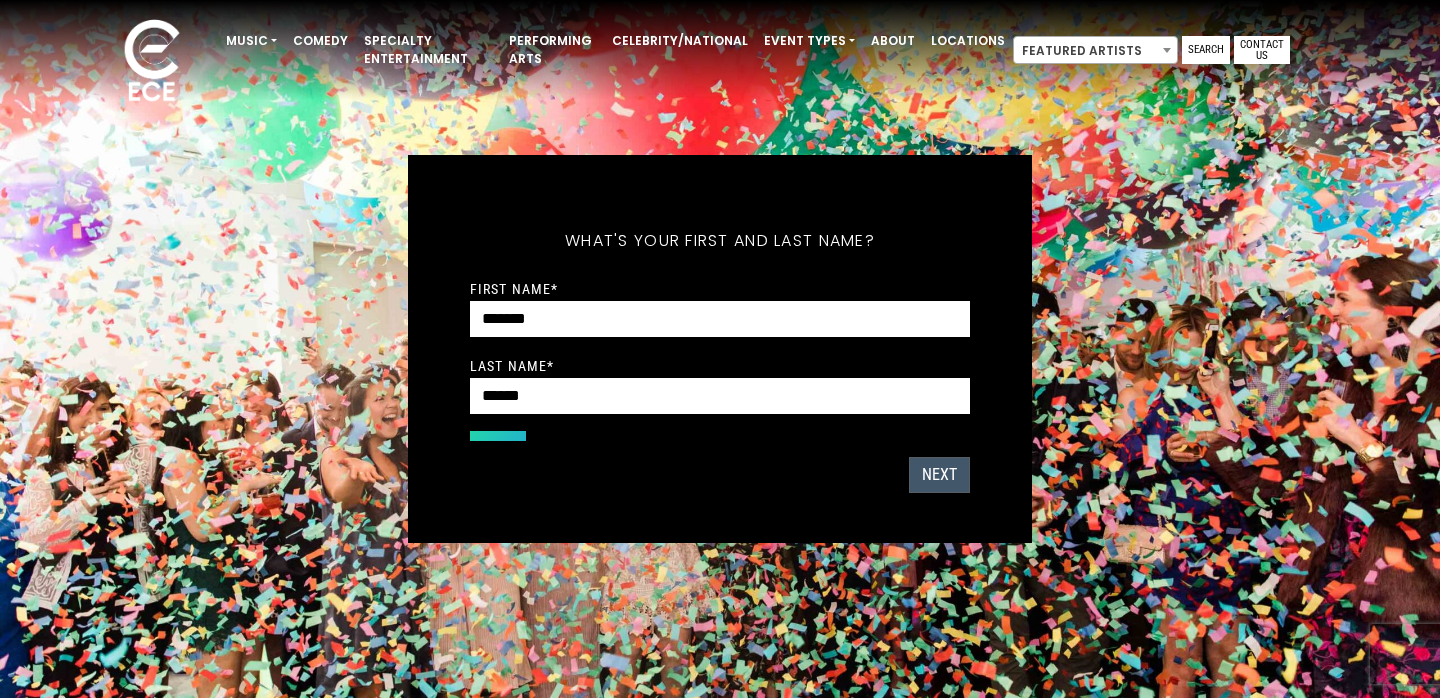scroll, scrollTop: 0, scrollLeft: 0, axis: both 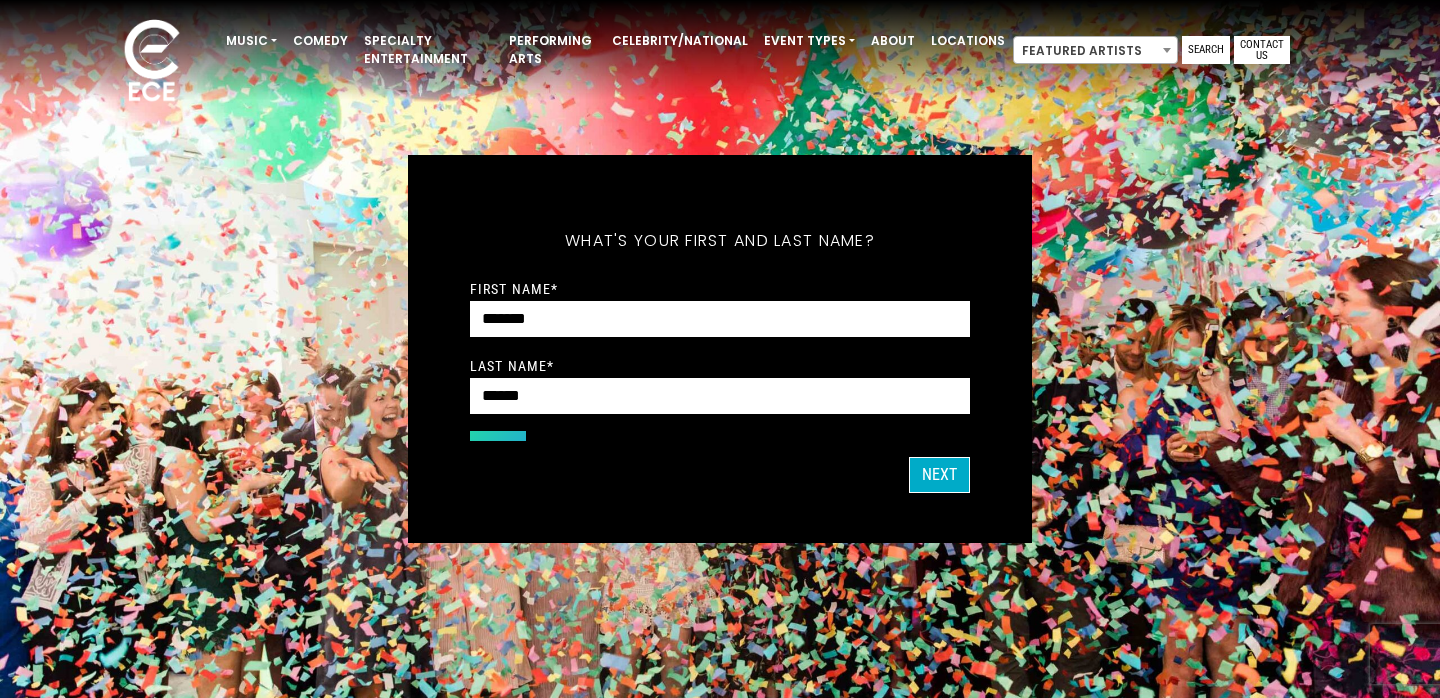 click on "Next" at bounding box center [939, 475] 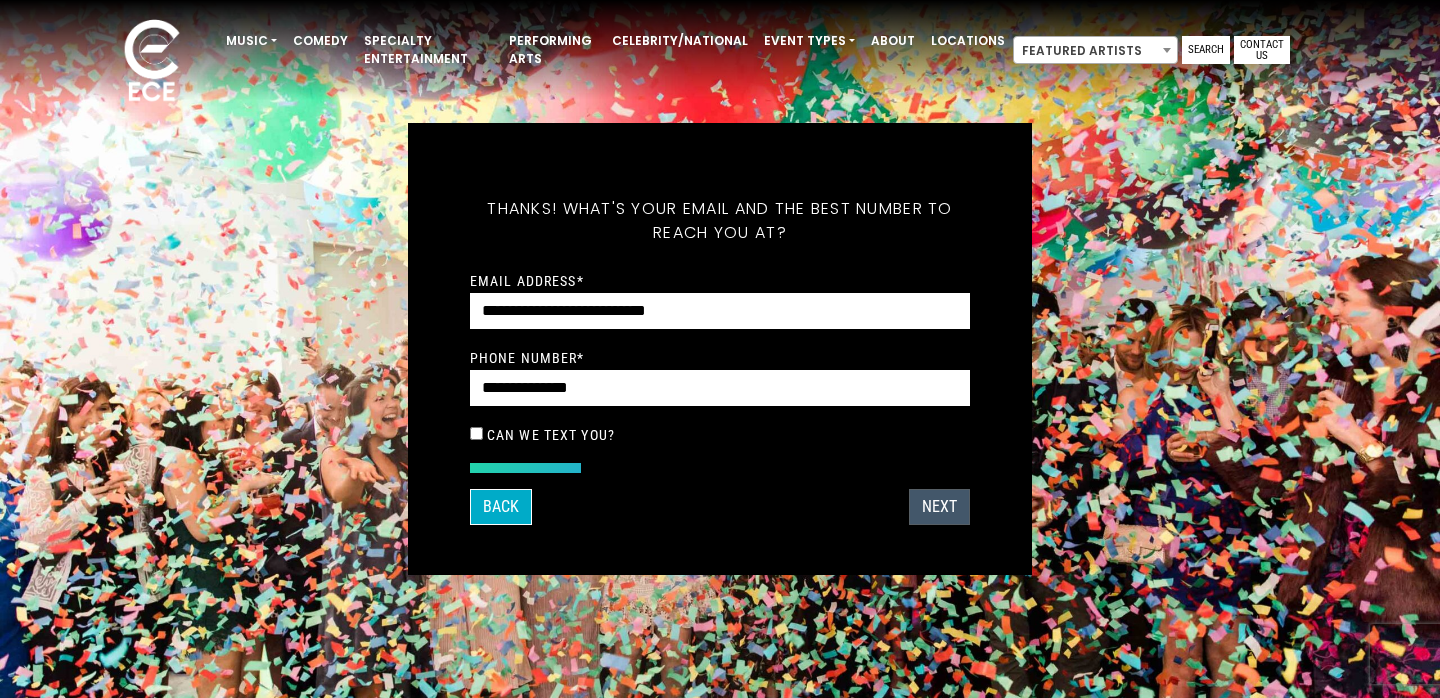 click on "Next" at bounding box center [939, 507] 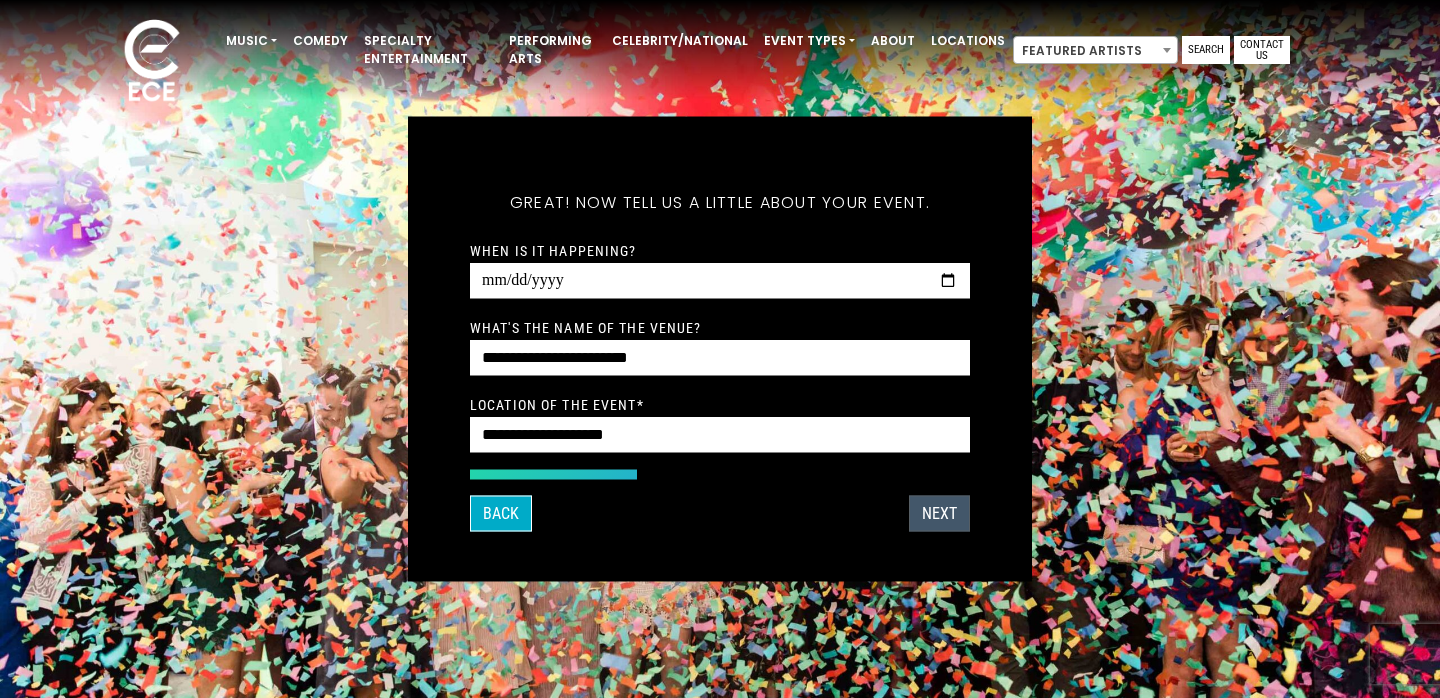 click on "Next" at bounding box center [939, 514] 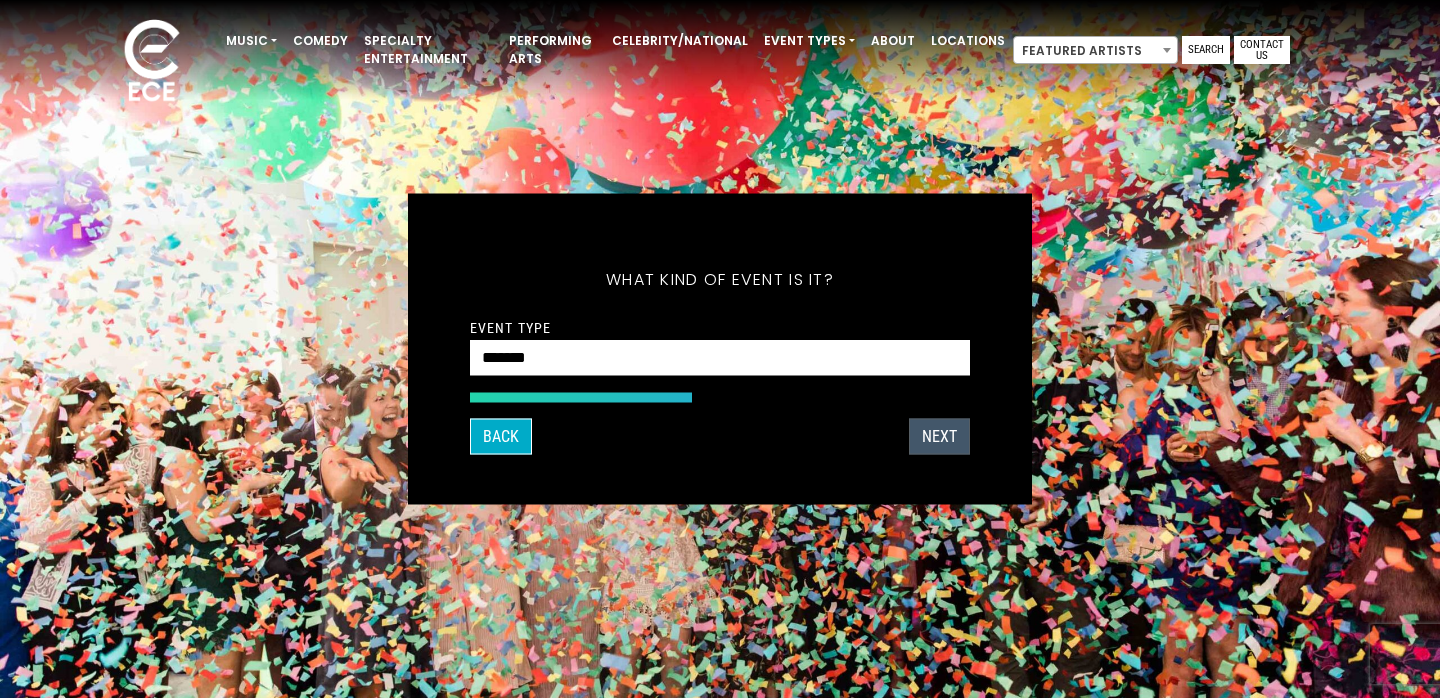 click on "Next" at bounding box center [939, 437] 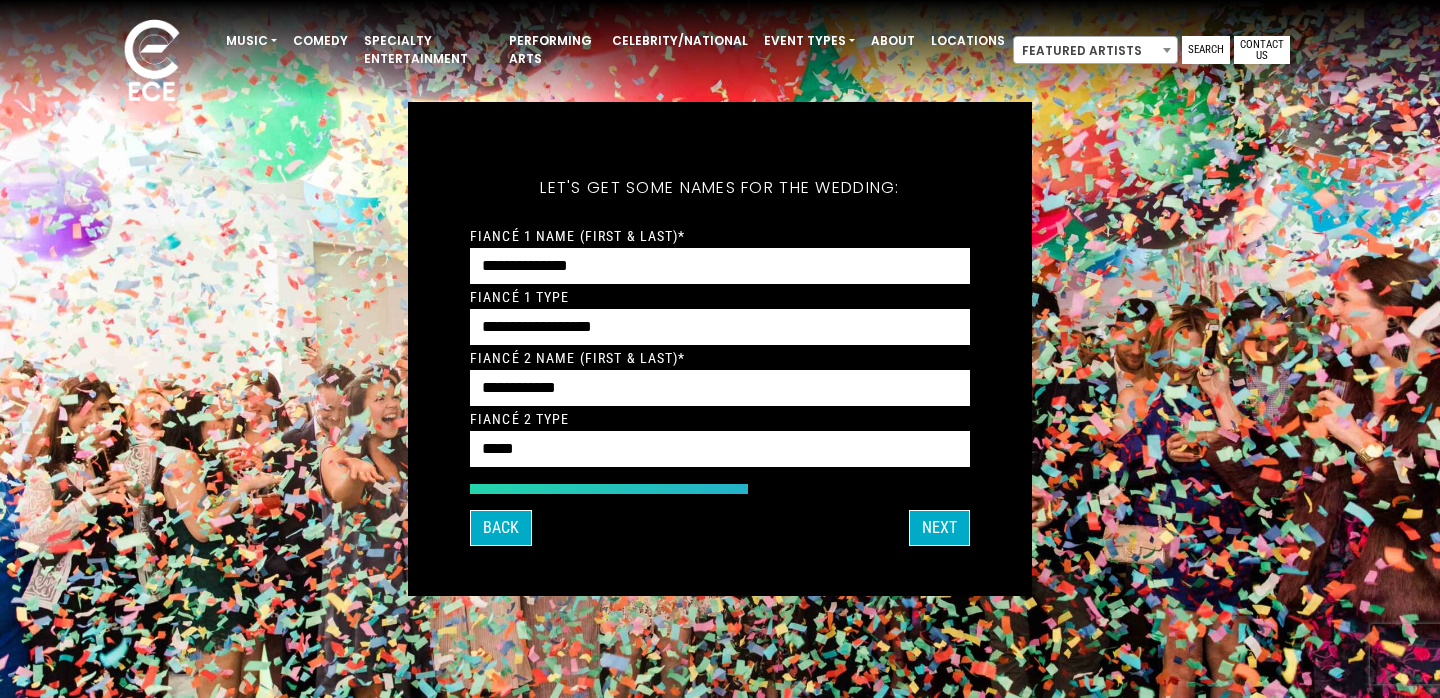 click on "Next" at bounding box center [939, 528] 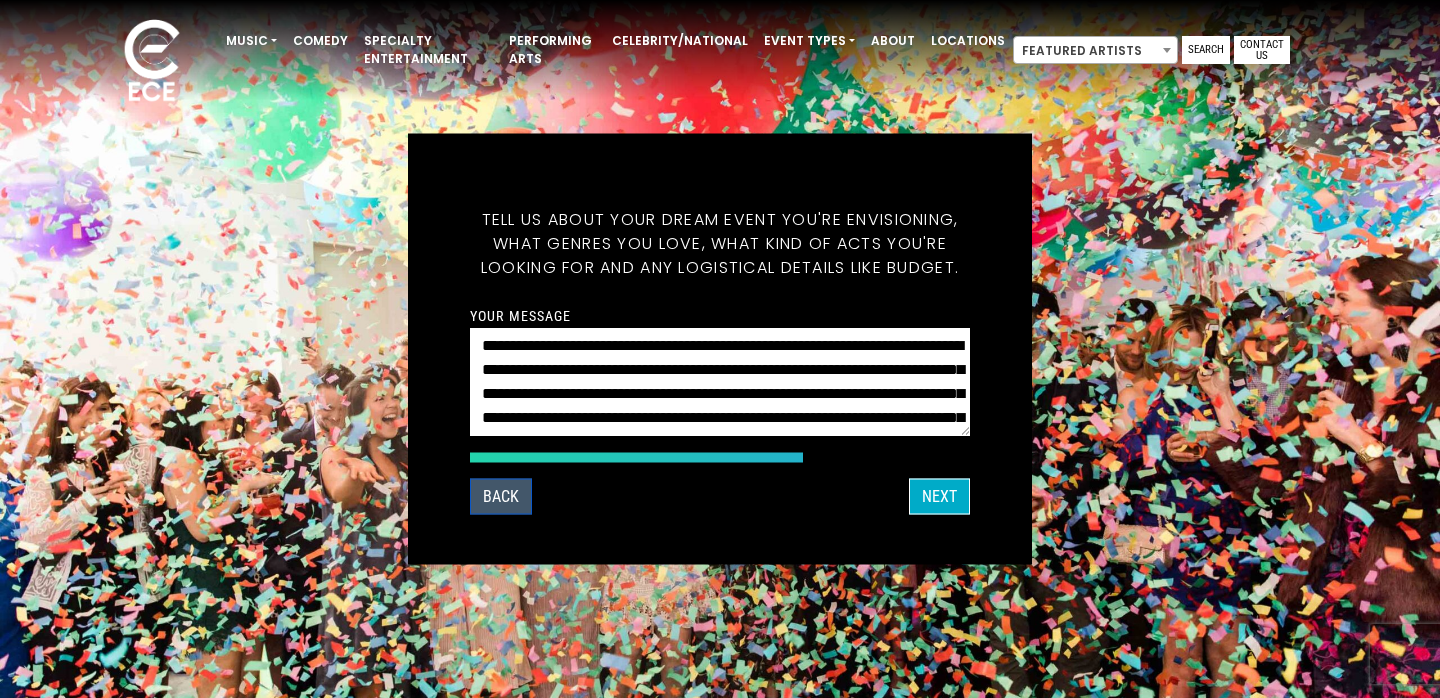click on "Back" at bounding box center [501, 497] 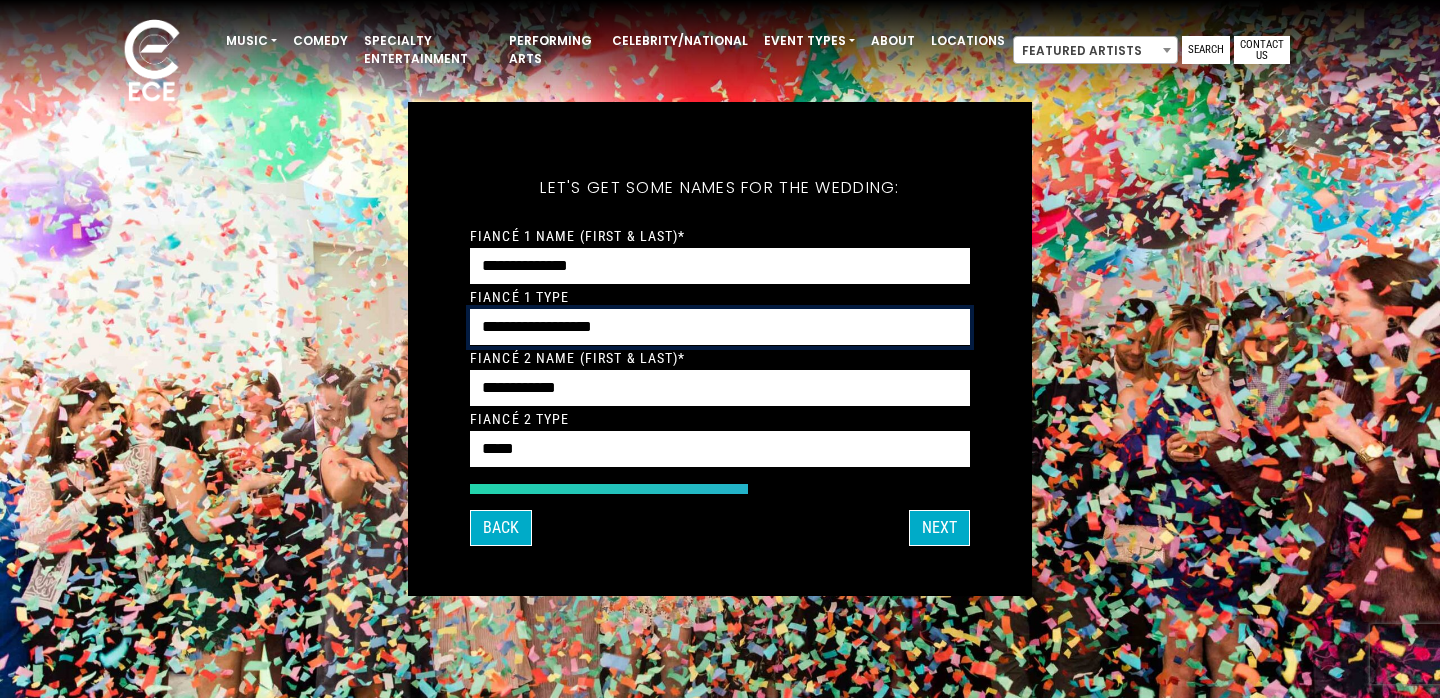 click on "**********" at bounding box center [720, 327] 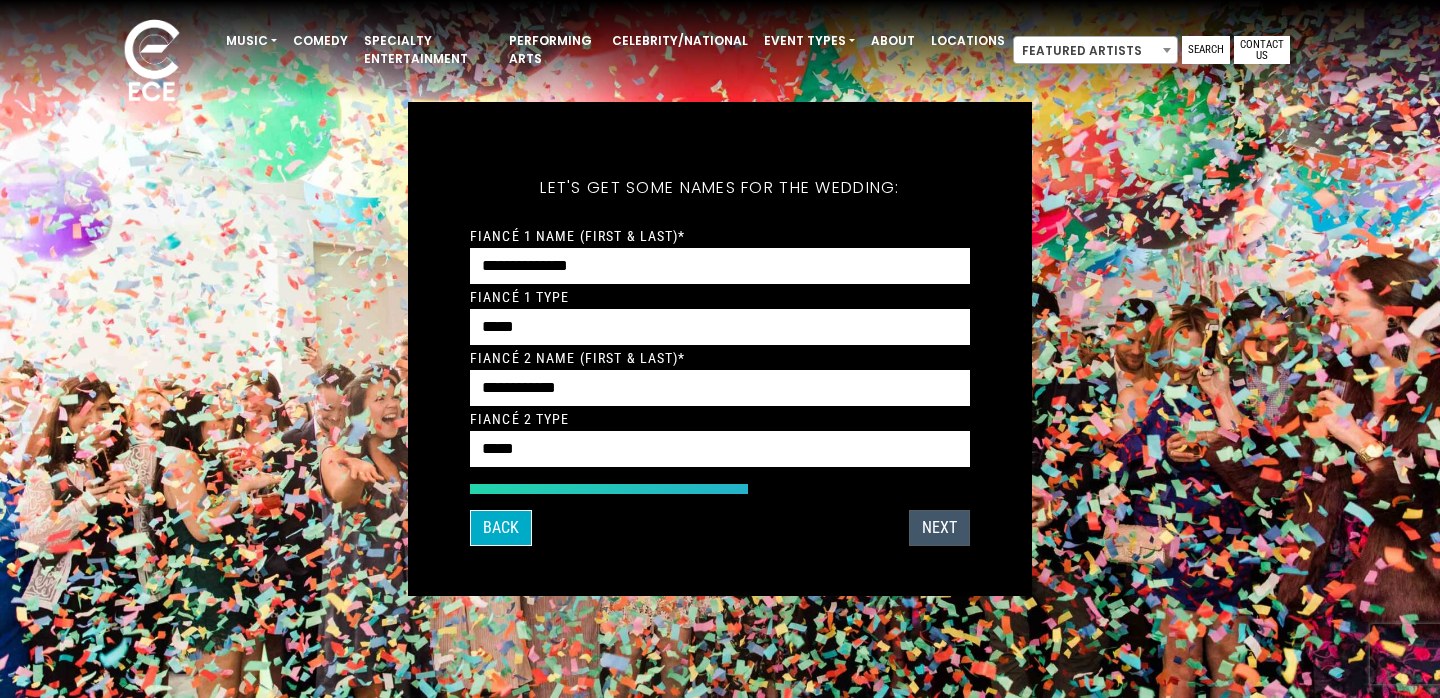 click on "NEXT" at bounding box center [939, 528] 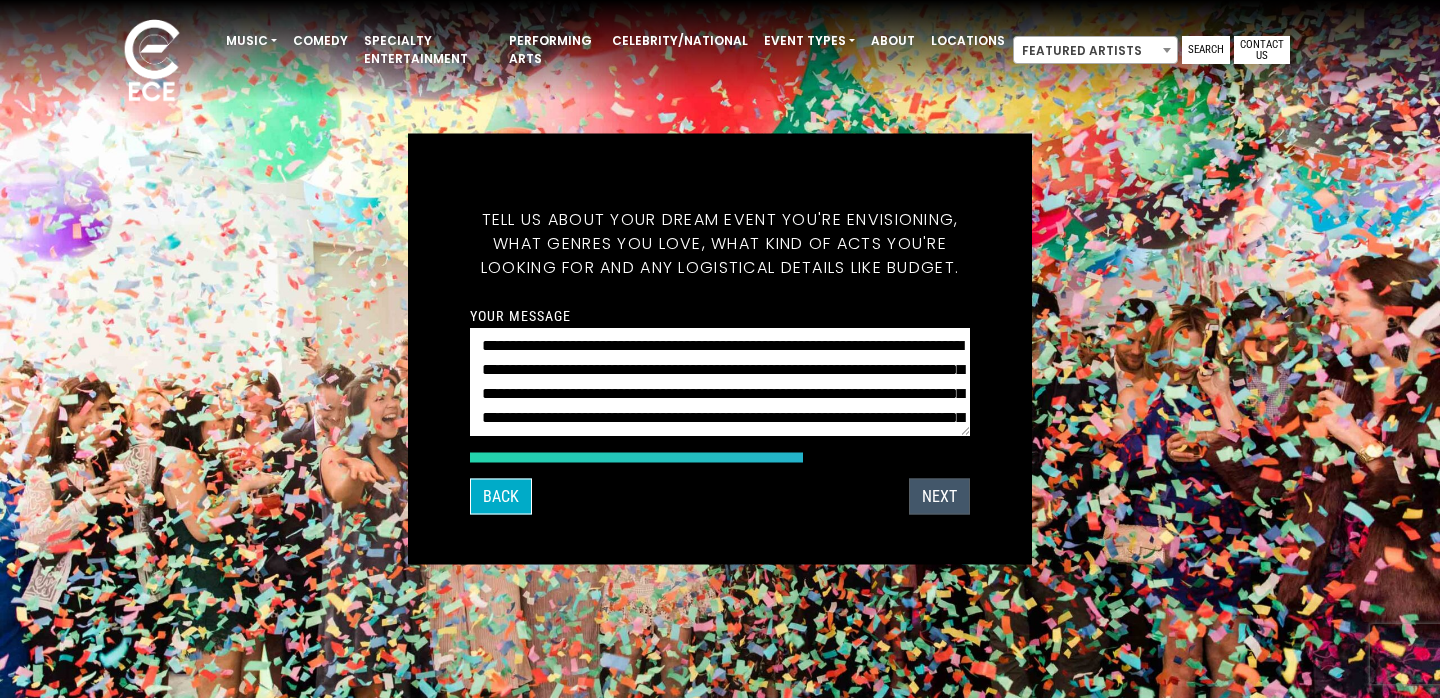 click on "NEXT" at bounding box center [939, 497] 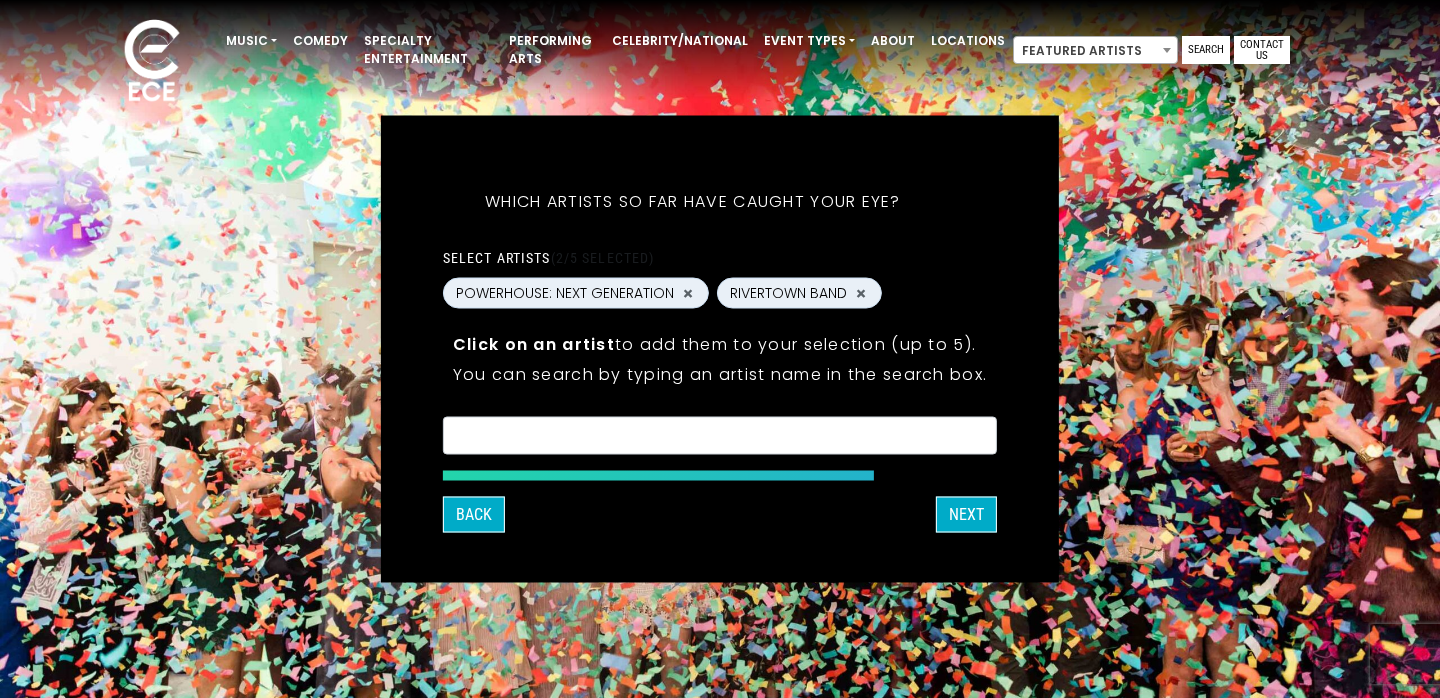click on "NEXT" at bounding box center [966, 515] 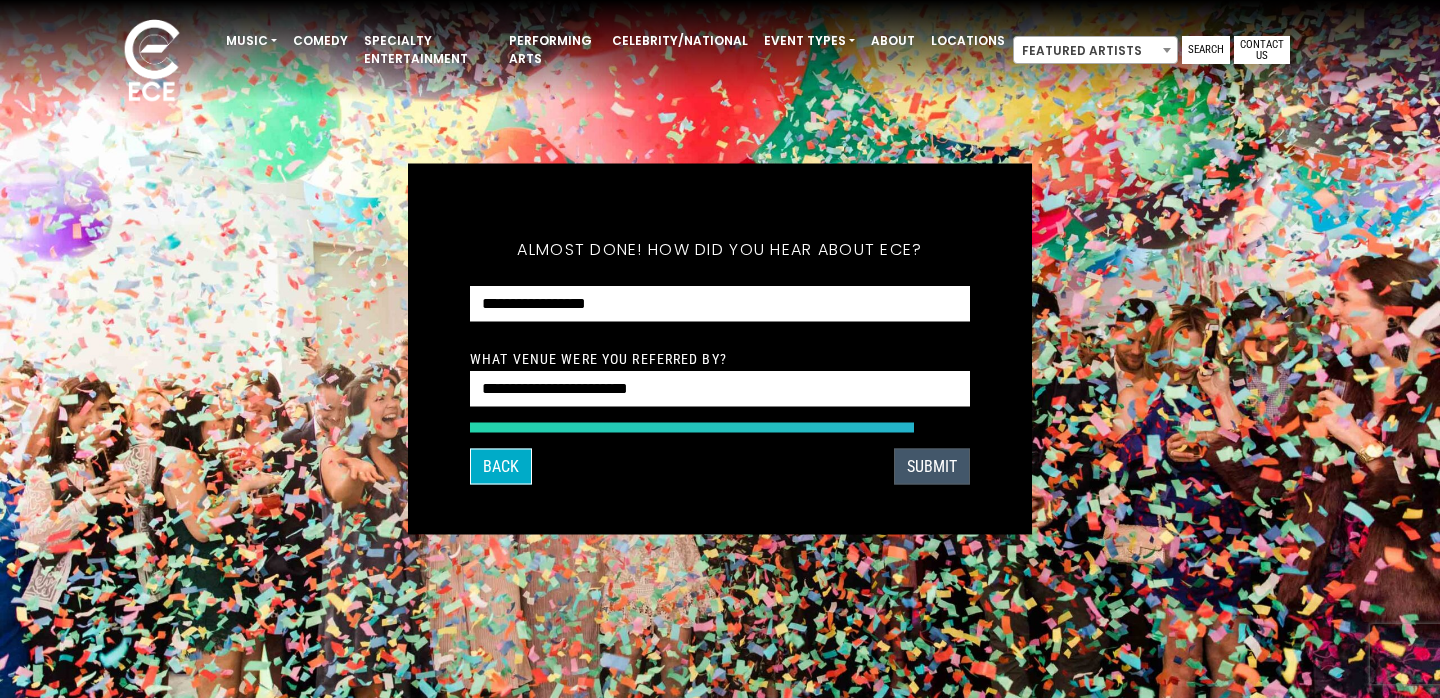 click on "SUBMIT" at bounding box center (932, 467) 